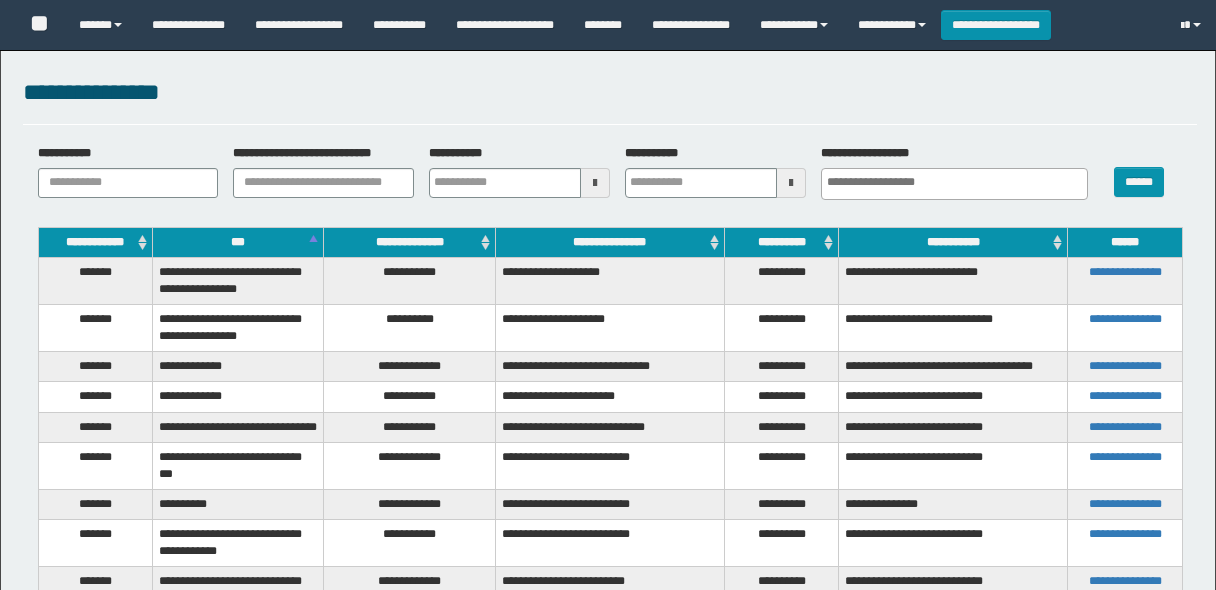 select 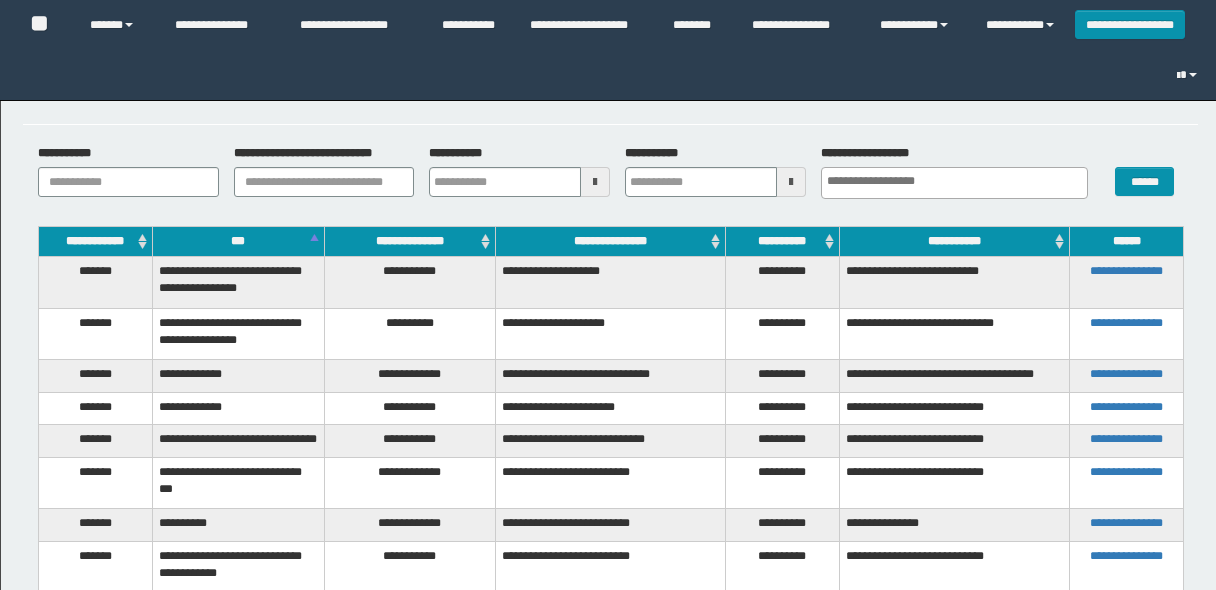 scroll, scrollTop: 204, scrollLeft: 0, axis: vertical 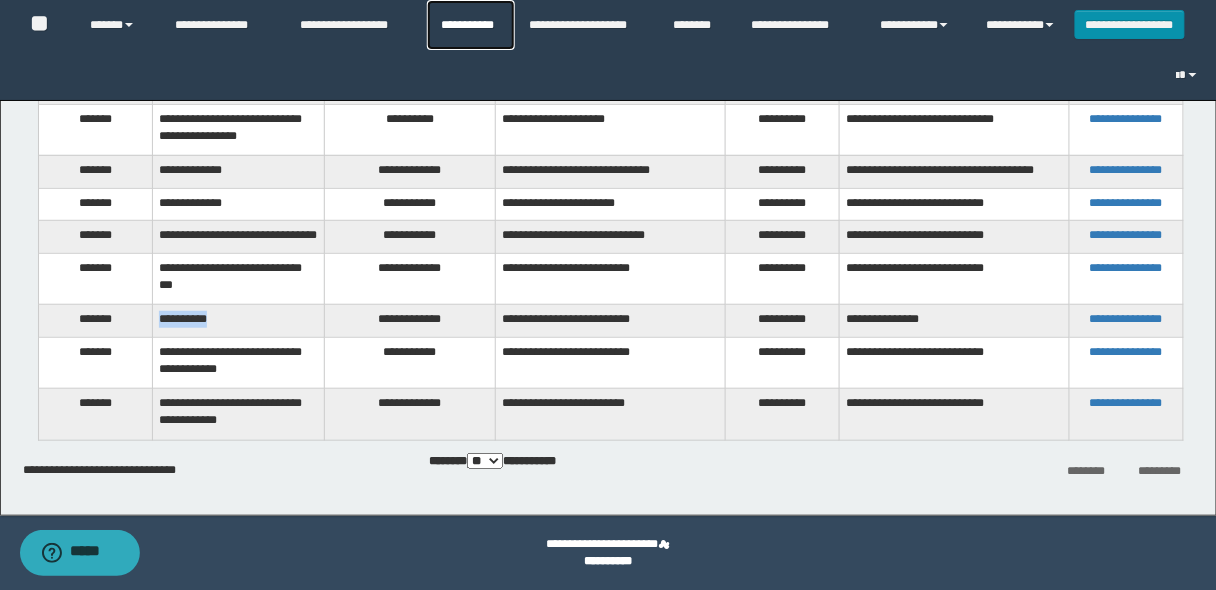 click on "**********" at bounding box center (471, 25) 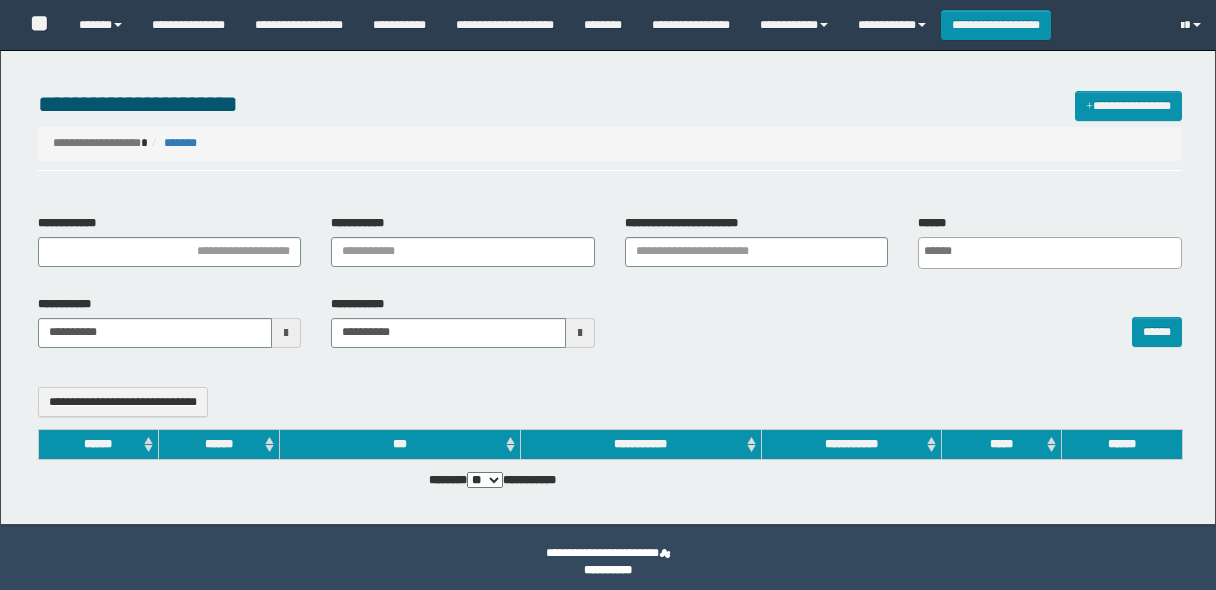 select 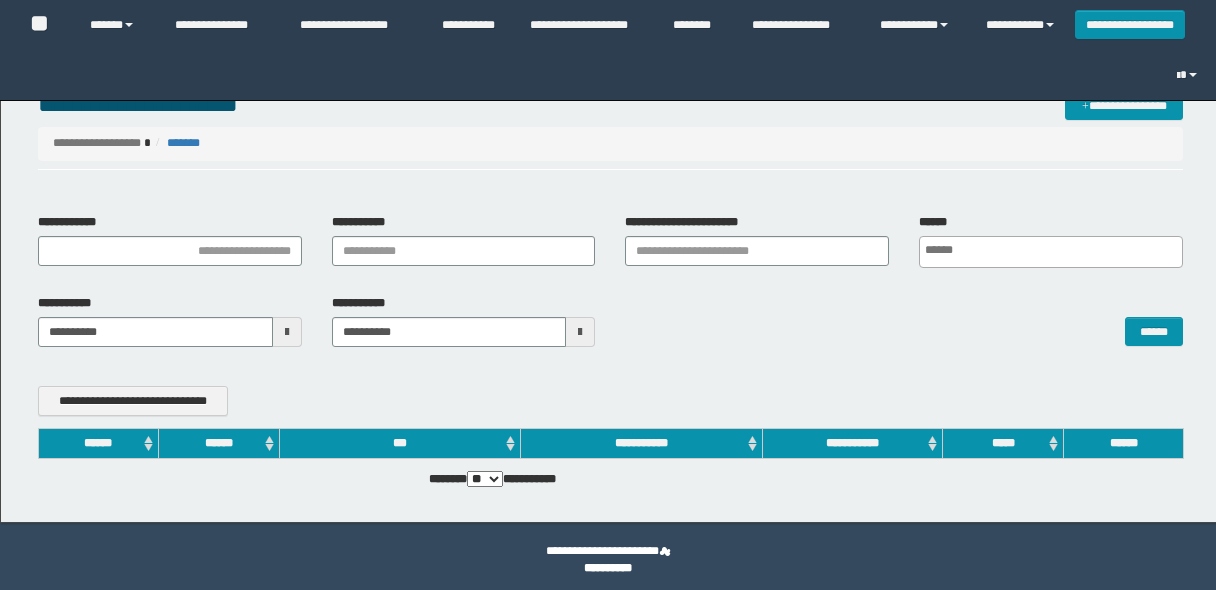 scroll, scrollTop: 0, scrollLeft: 0, axis: both 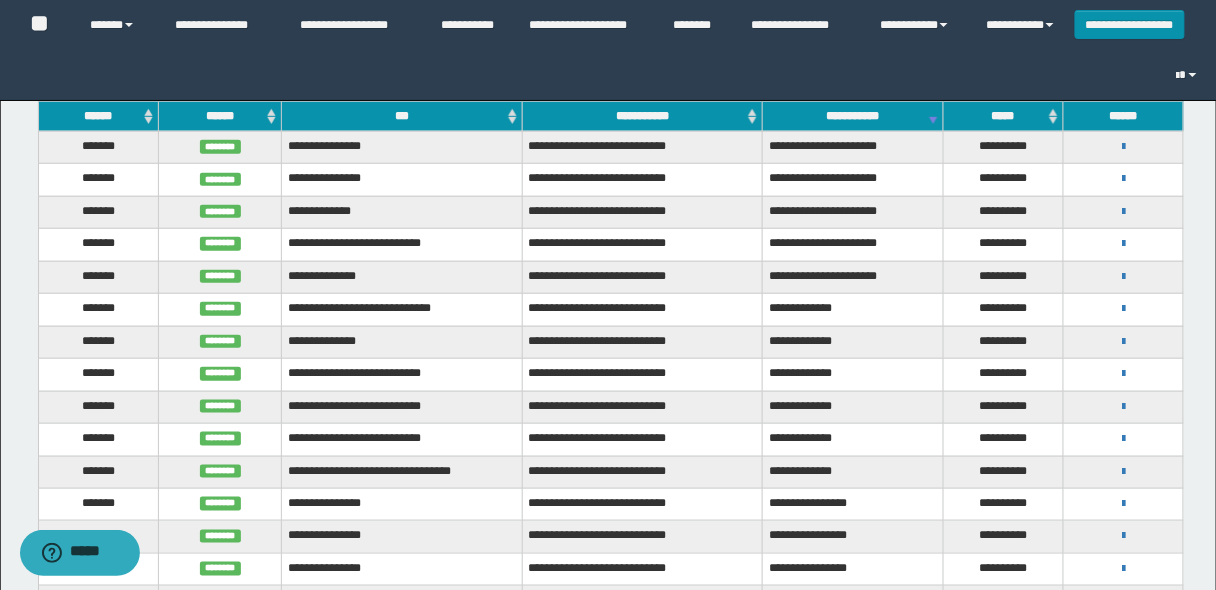 click on "******" at bounding box center [98, 116] 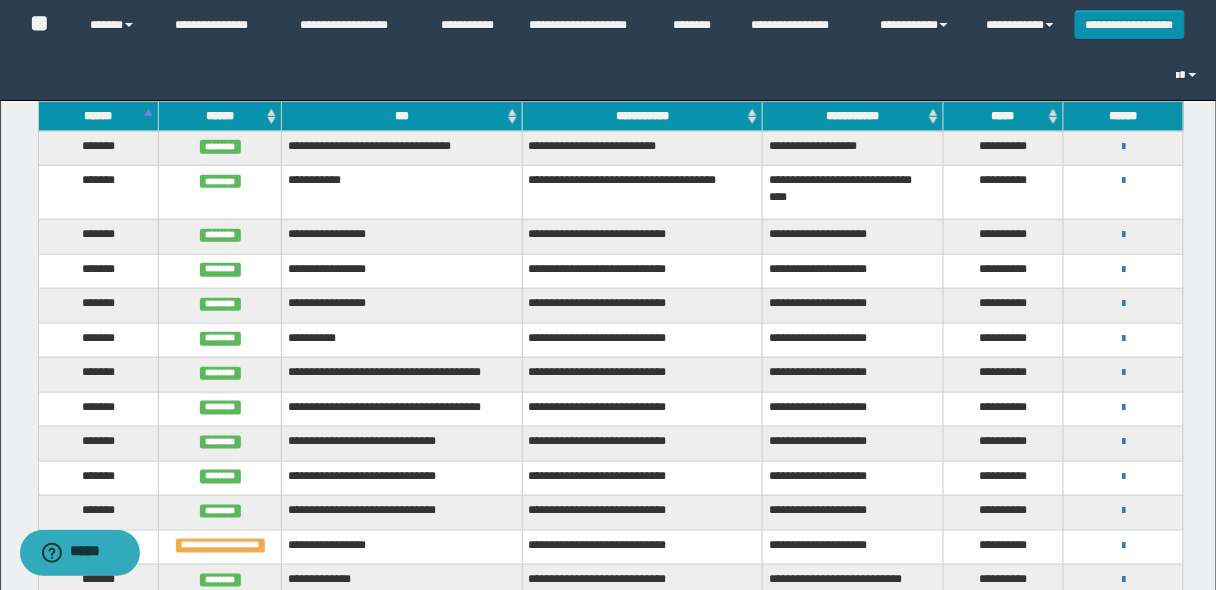 click on "******" at bounding box center [98, 116] 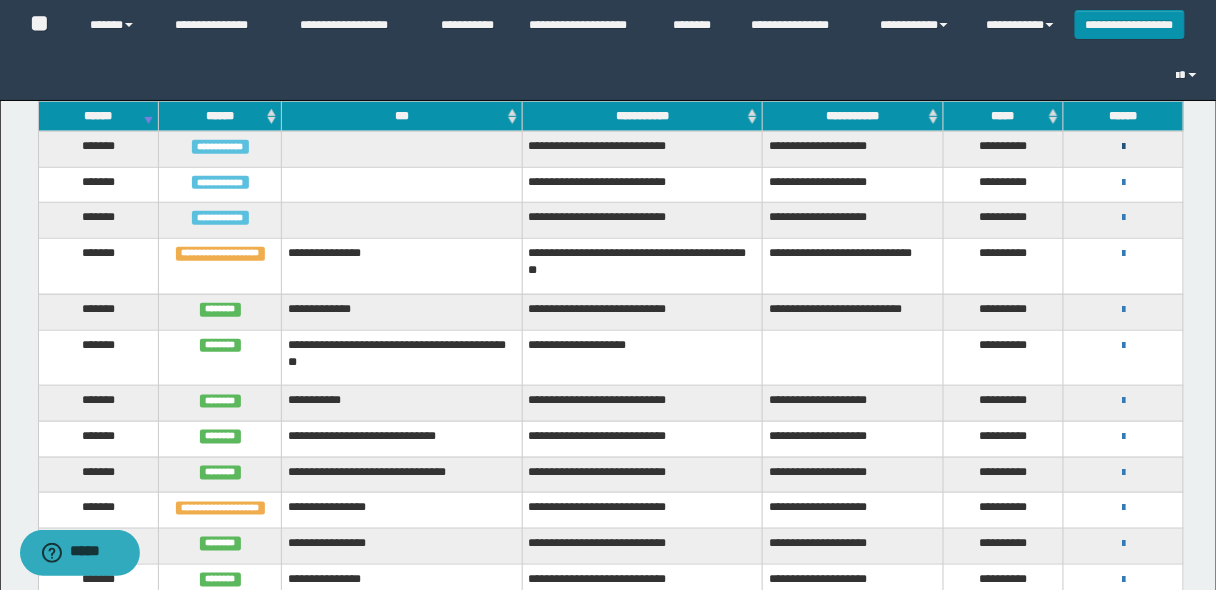 click at bounding box center (1123, 147) 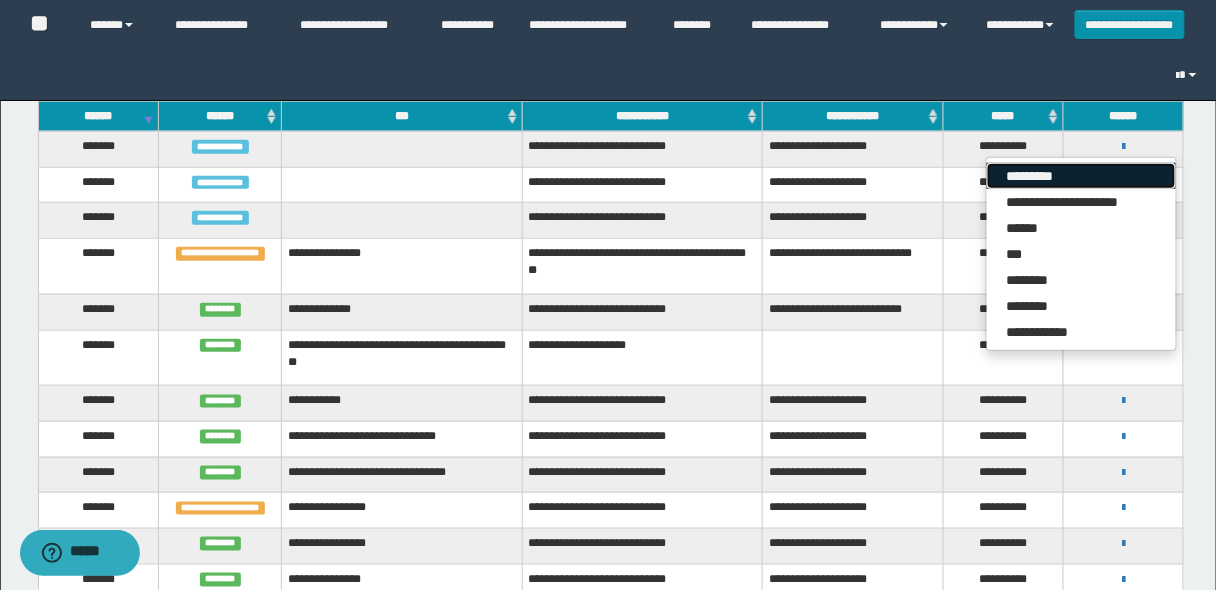 click on "*********" at bounding box center [1081, 176] 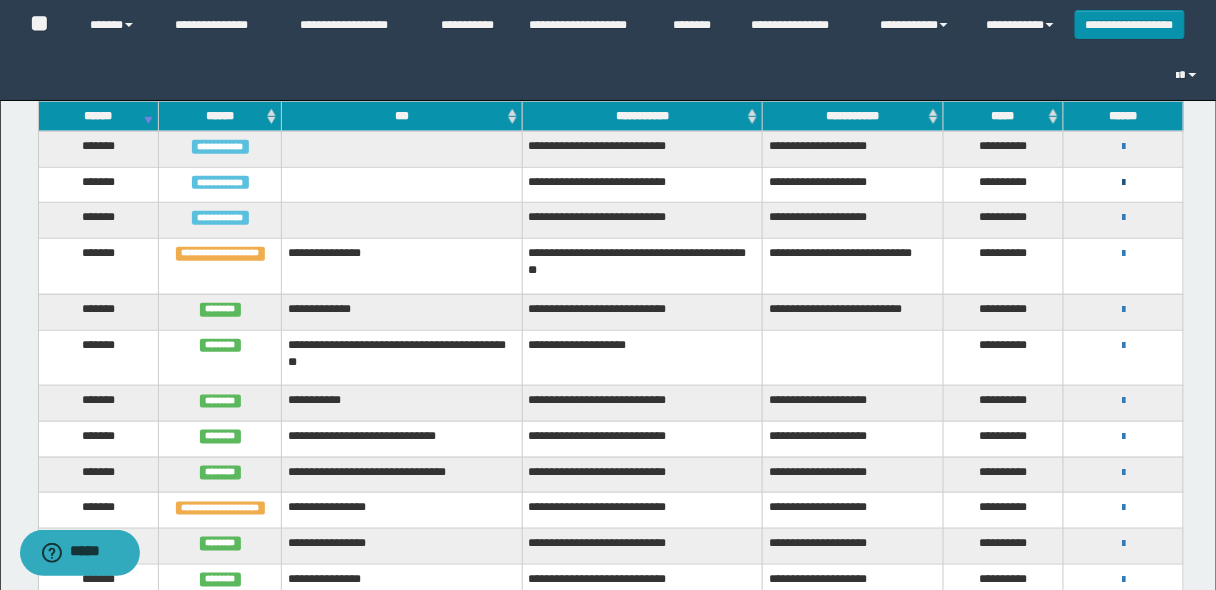 click at bounding box center [1123, 183] 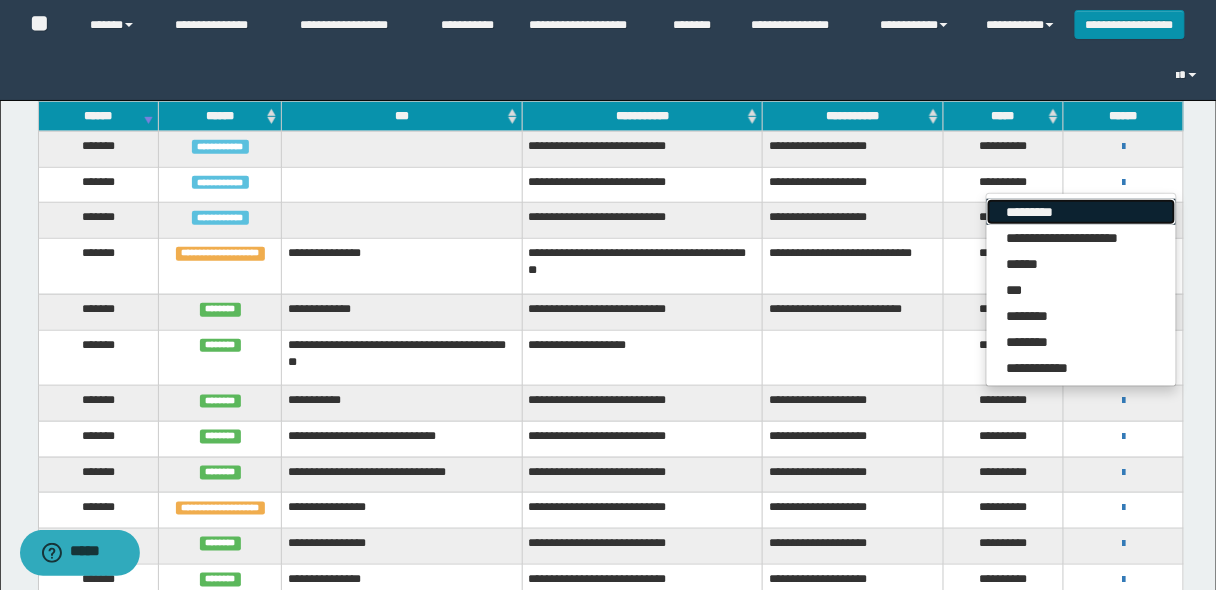 click on "*********" at bounding box center [1081, 212] 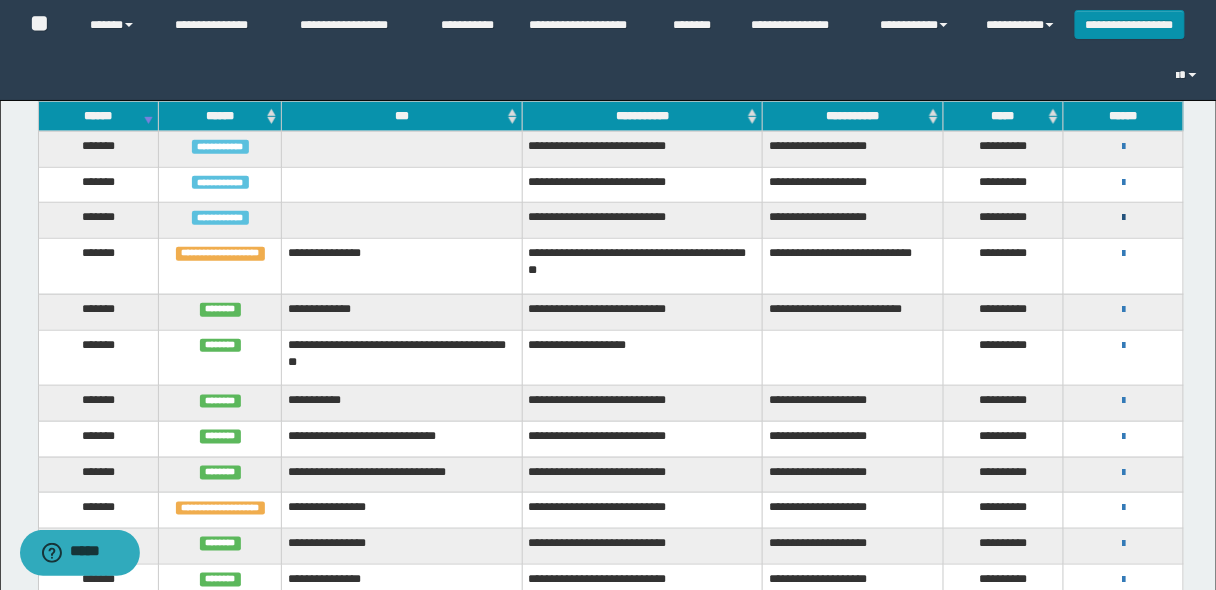 click at bounding box center (1123, 218) 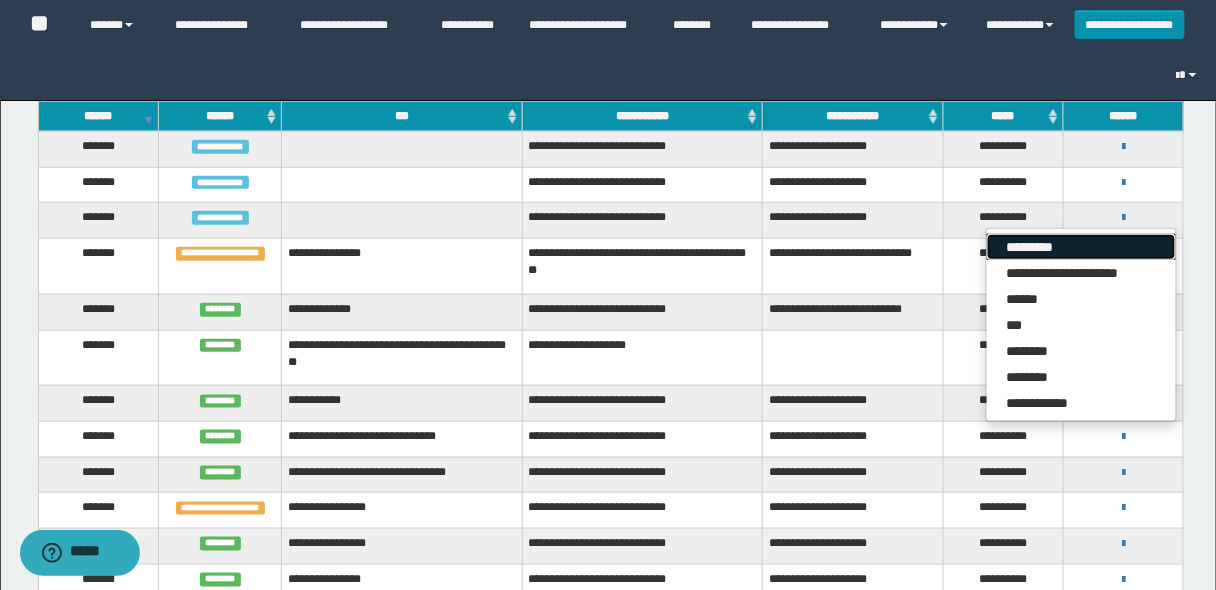 click on "*********" at bounding box center [1081, 247] 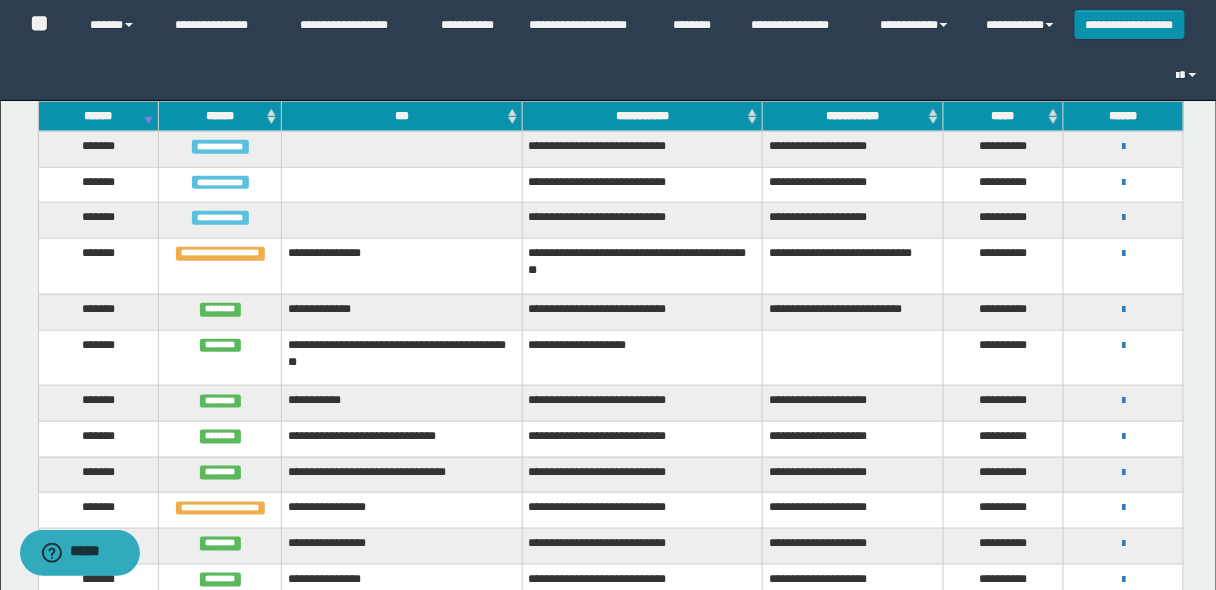 click on "******" at bounding box center [98, 116] 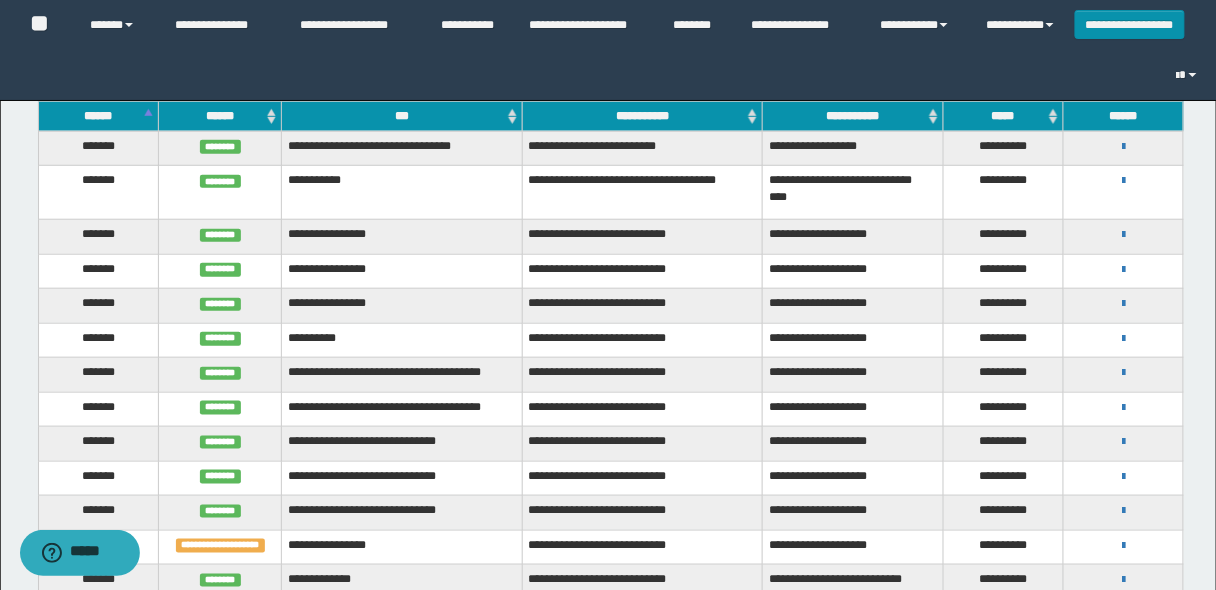 click on "******" at bounding box center [98, 116] 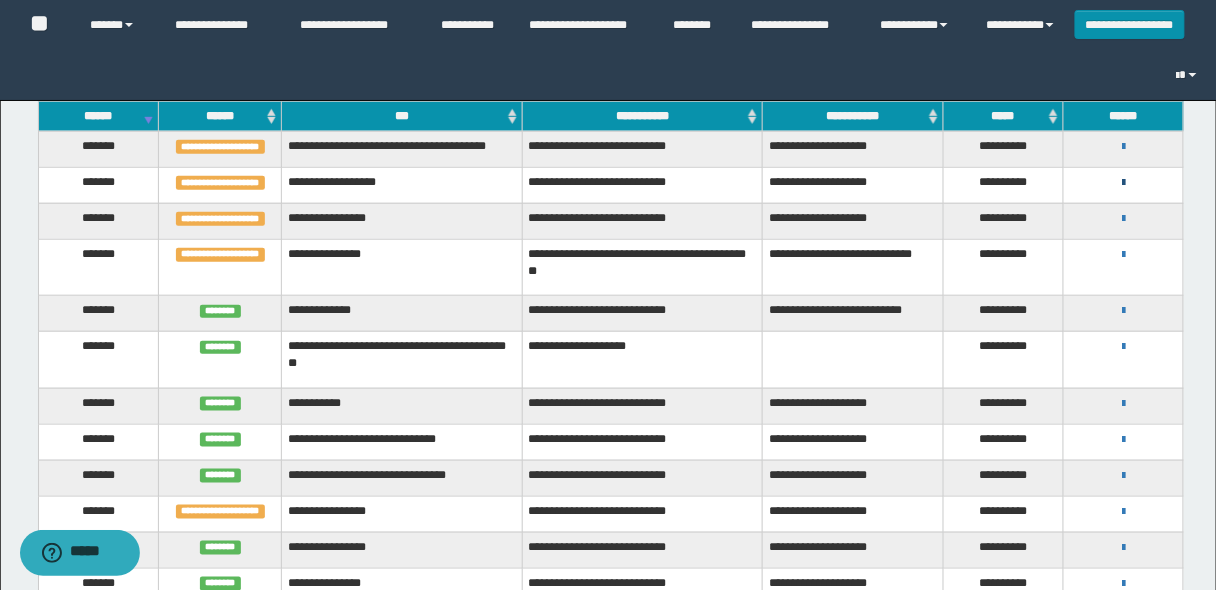 click at bounding box center [1123, 183] 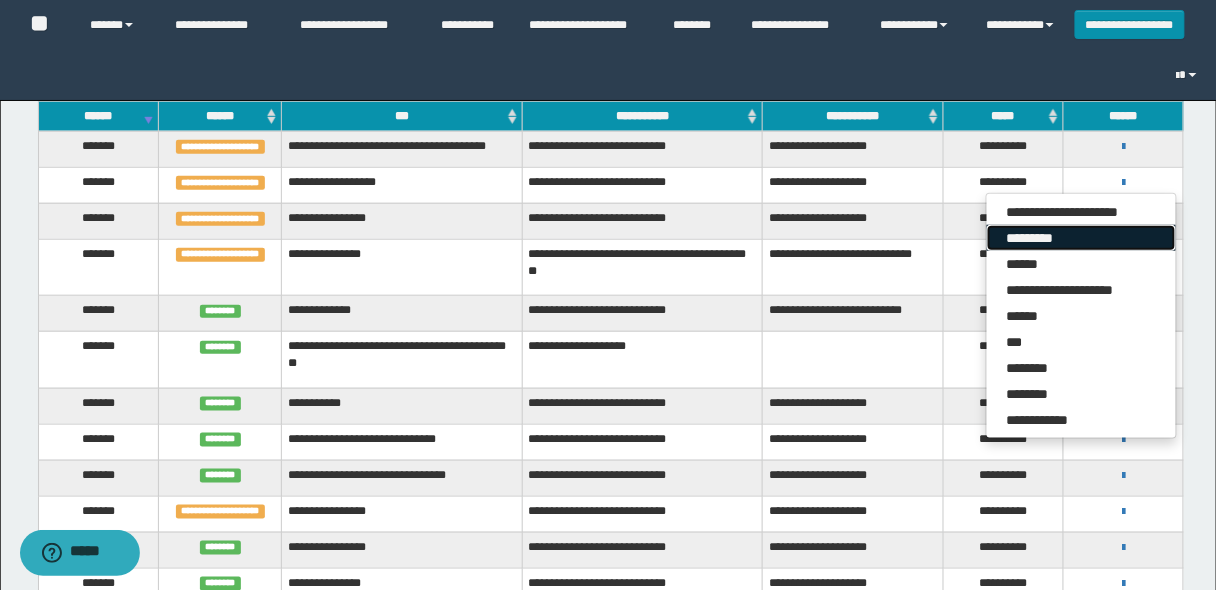 click on "*********" at bounding box center (1081, 238) 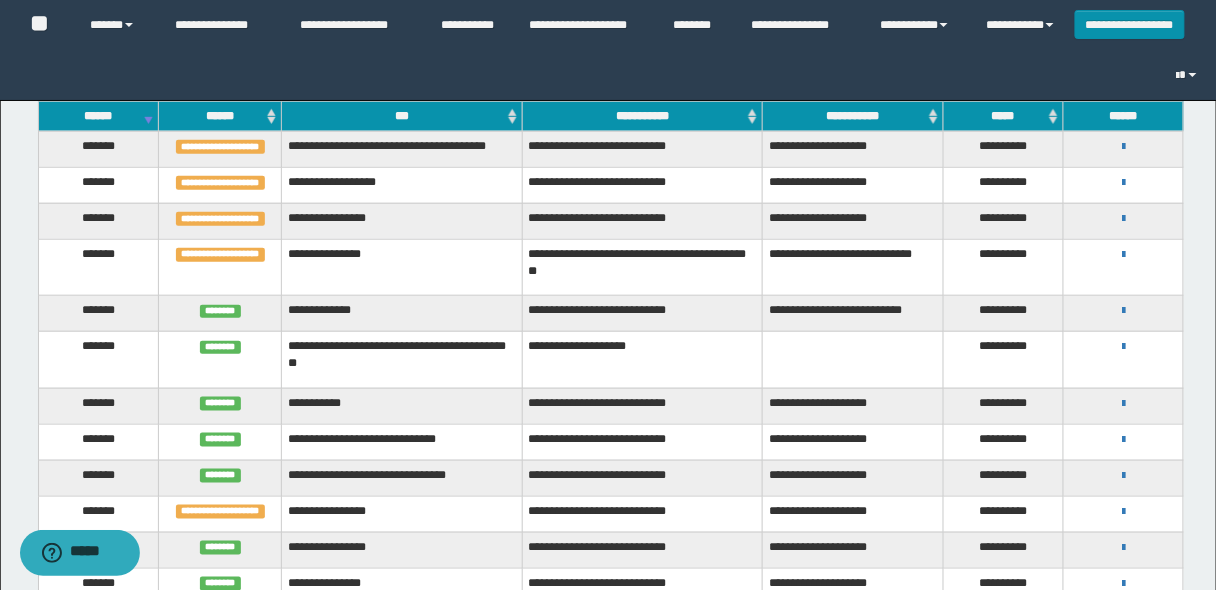 click on "******" at bounding box center [98, 116] 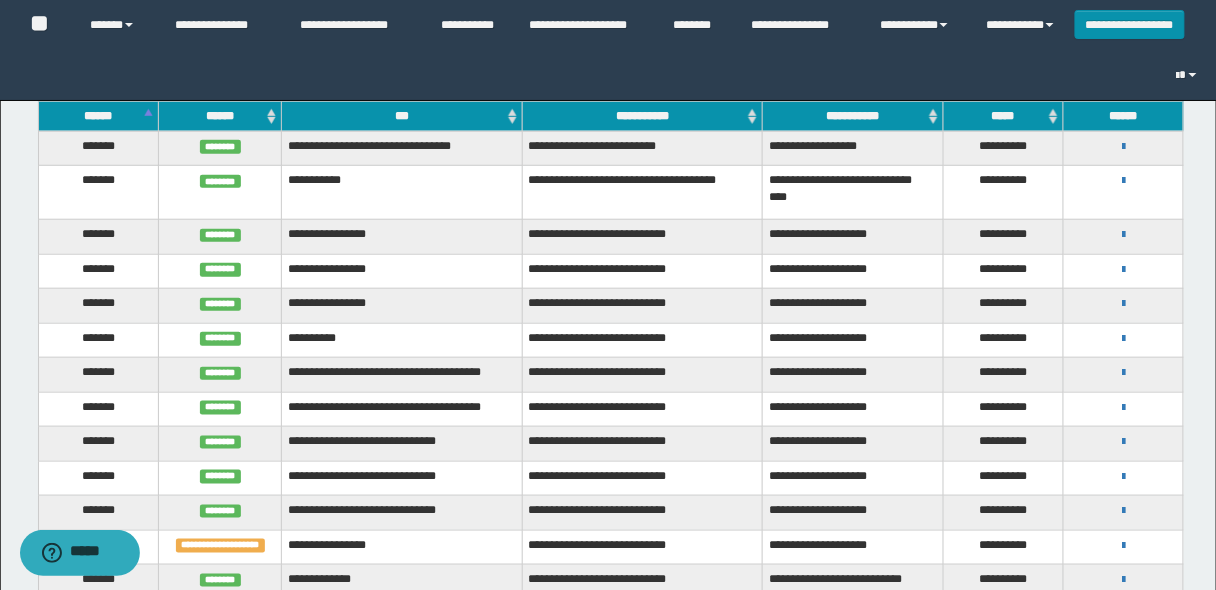 click on "******" at bounding box center [98, 116] 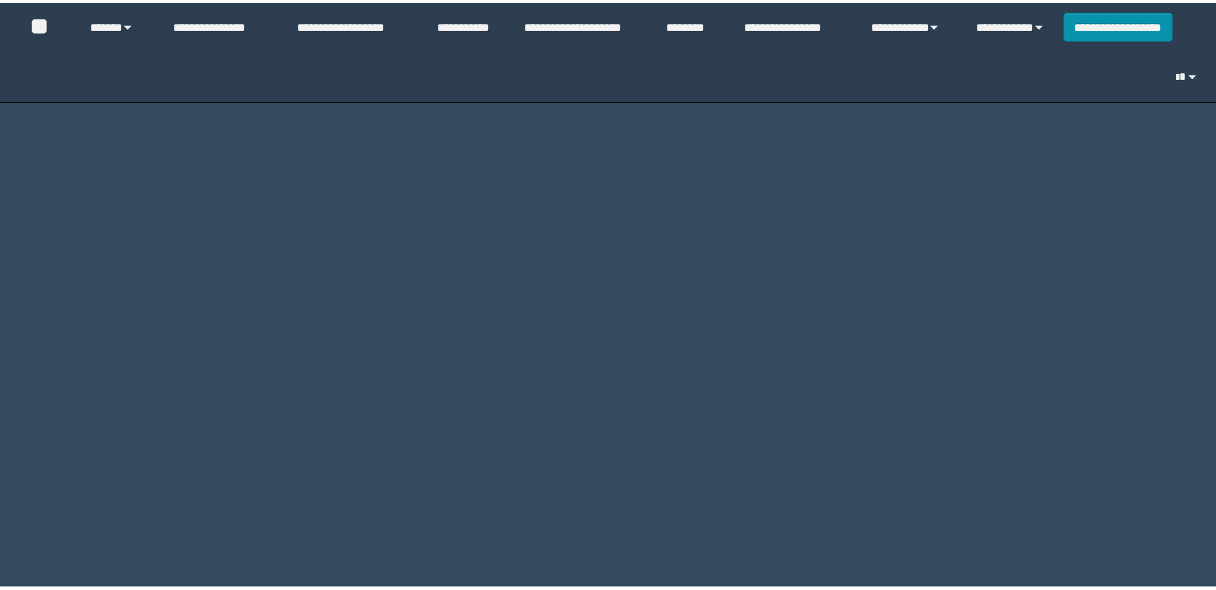 scroll, scrollTop: 0, scrollLeft: 0, axis: both 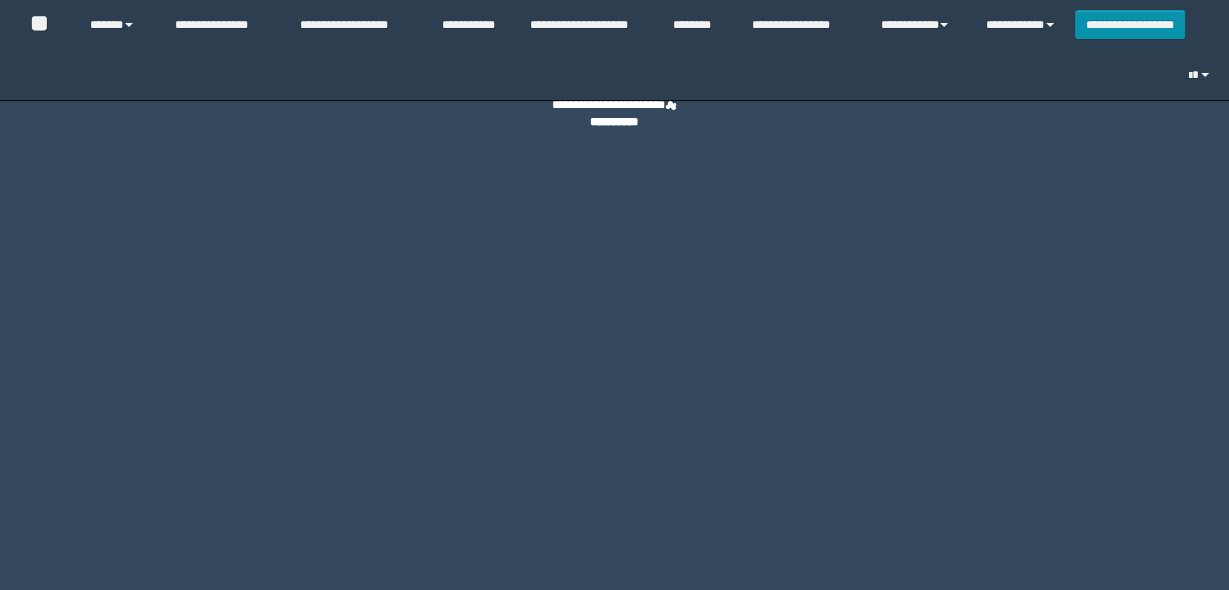 select on "****" 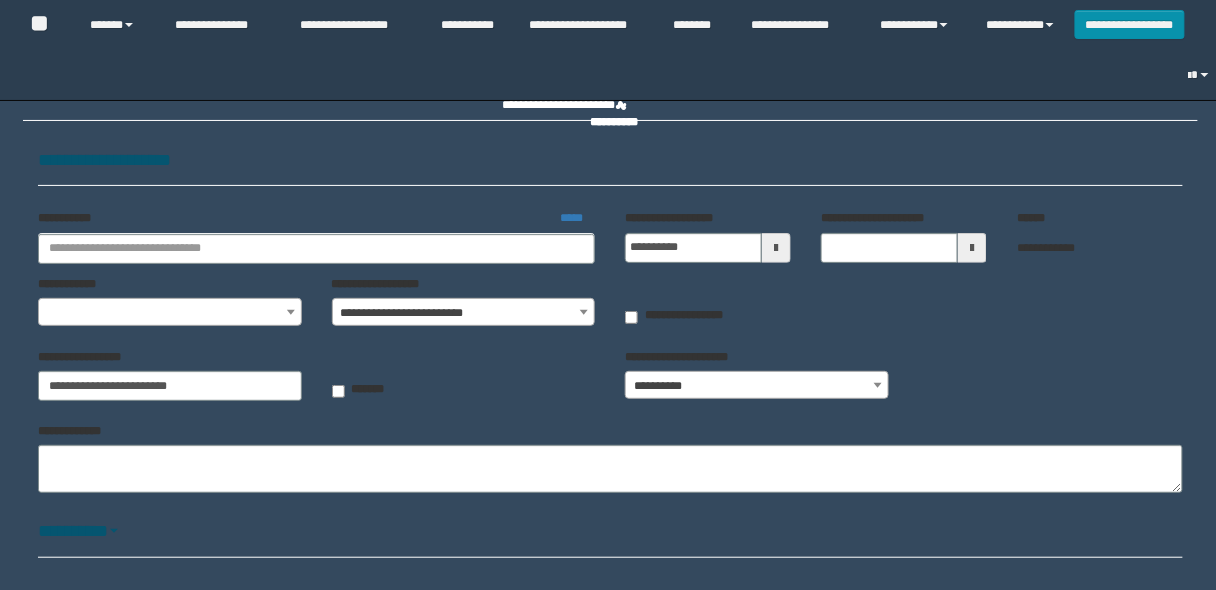 scroll, scrollTop: 0, scrollLeft: 0, axis: both 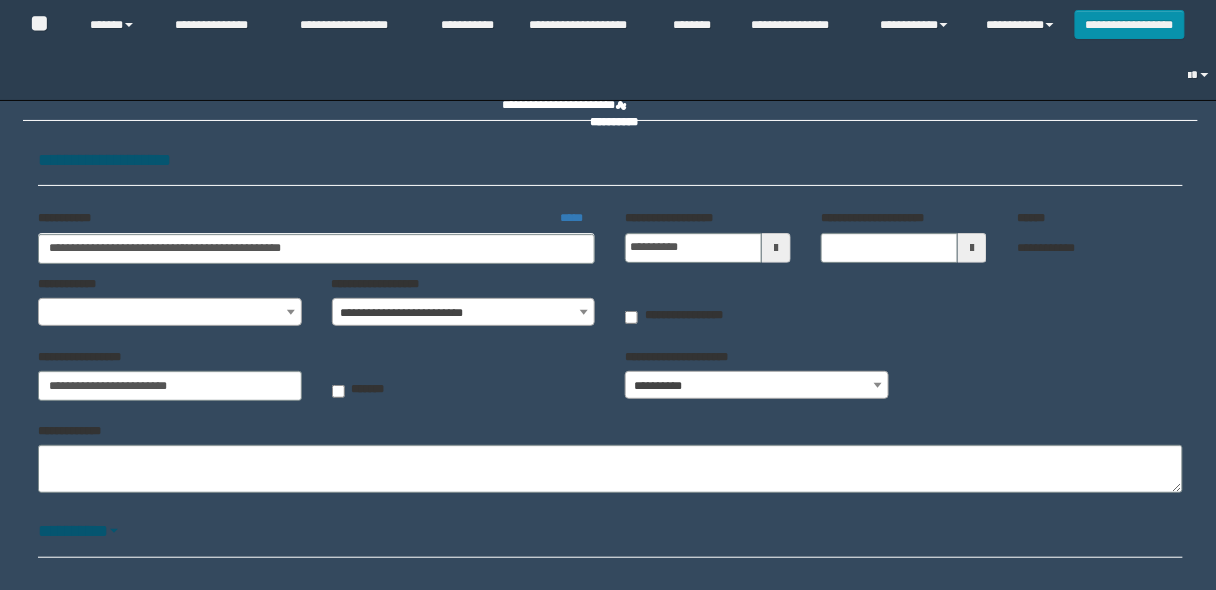 select on "*" 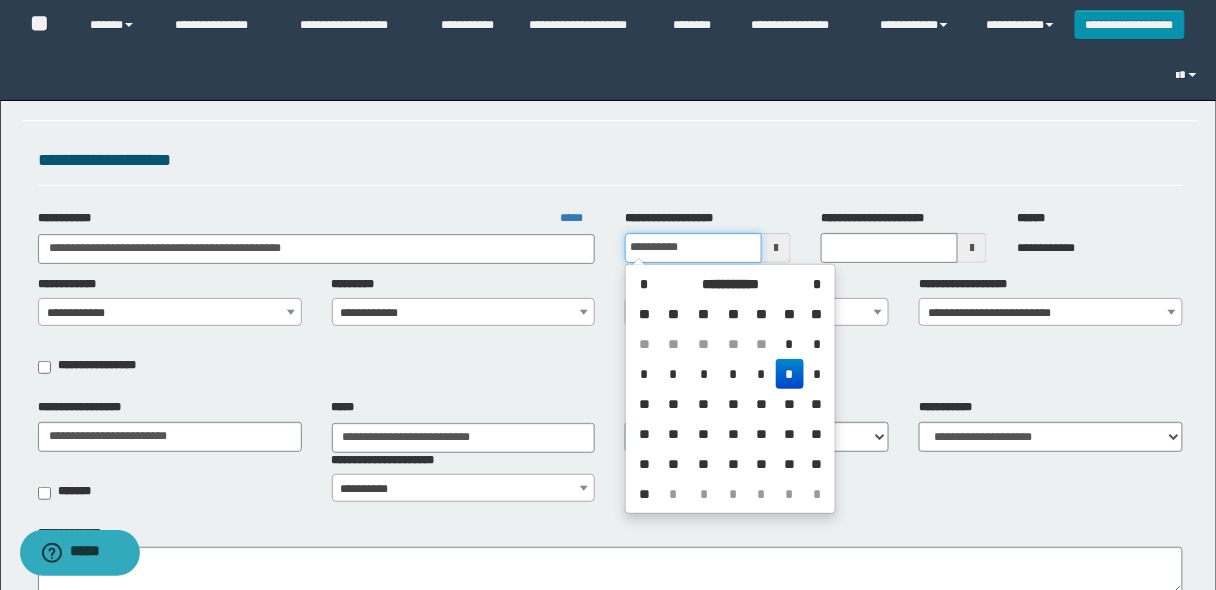 click on "**********" at bounding box center (693, 248) 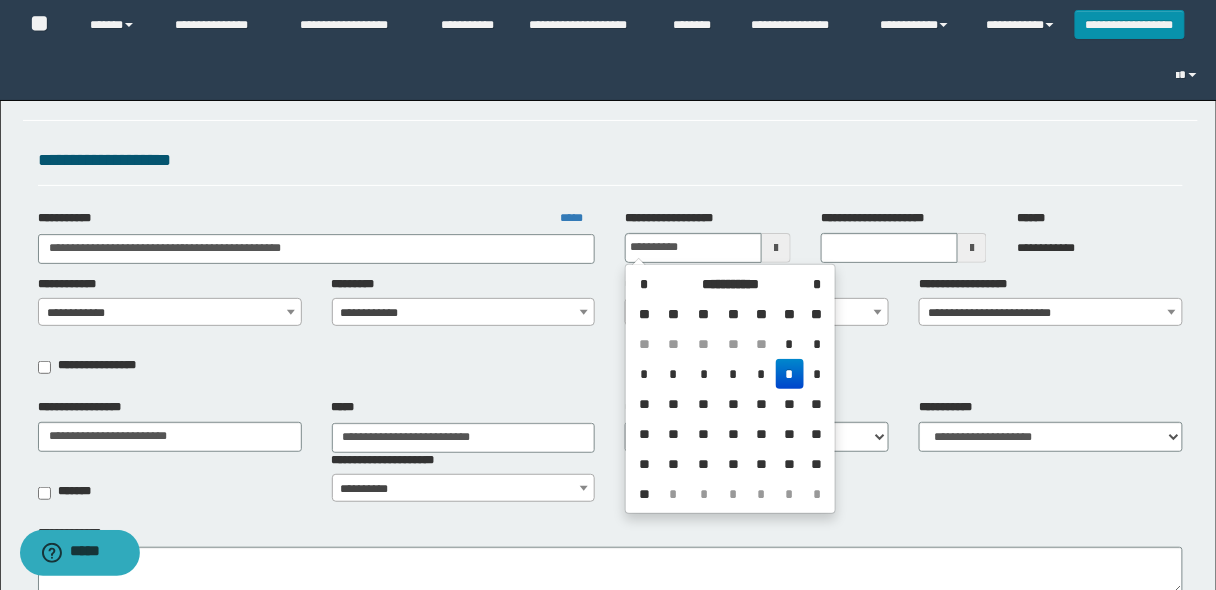 type on "**********" 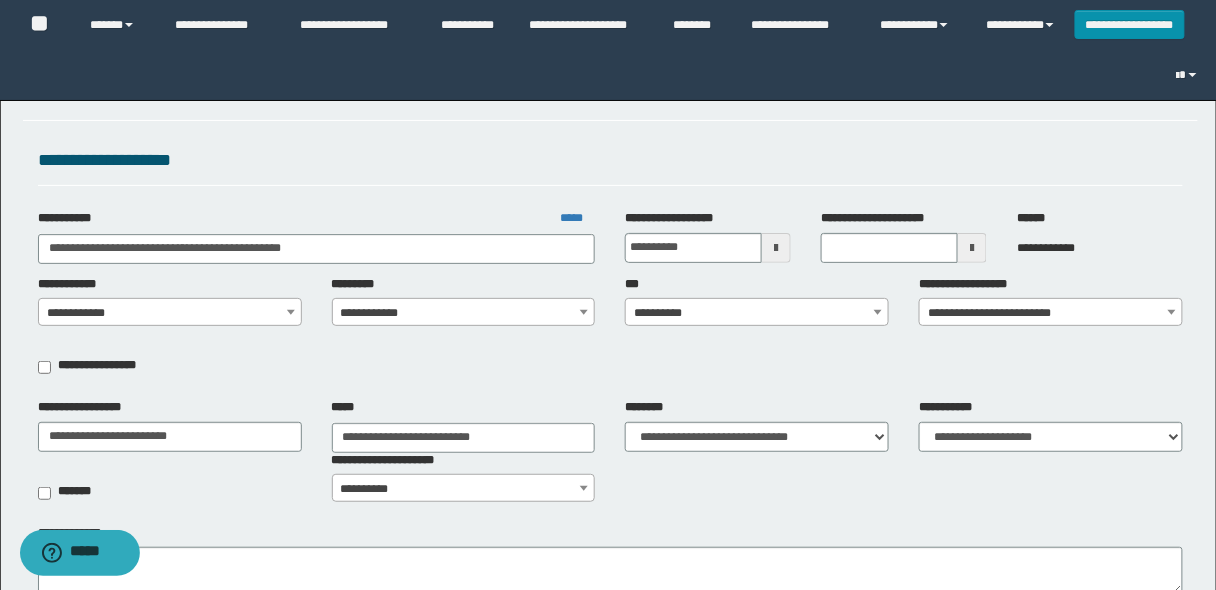 click on "**********" at bounding box center [757, 313] 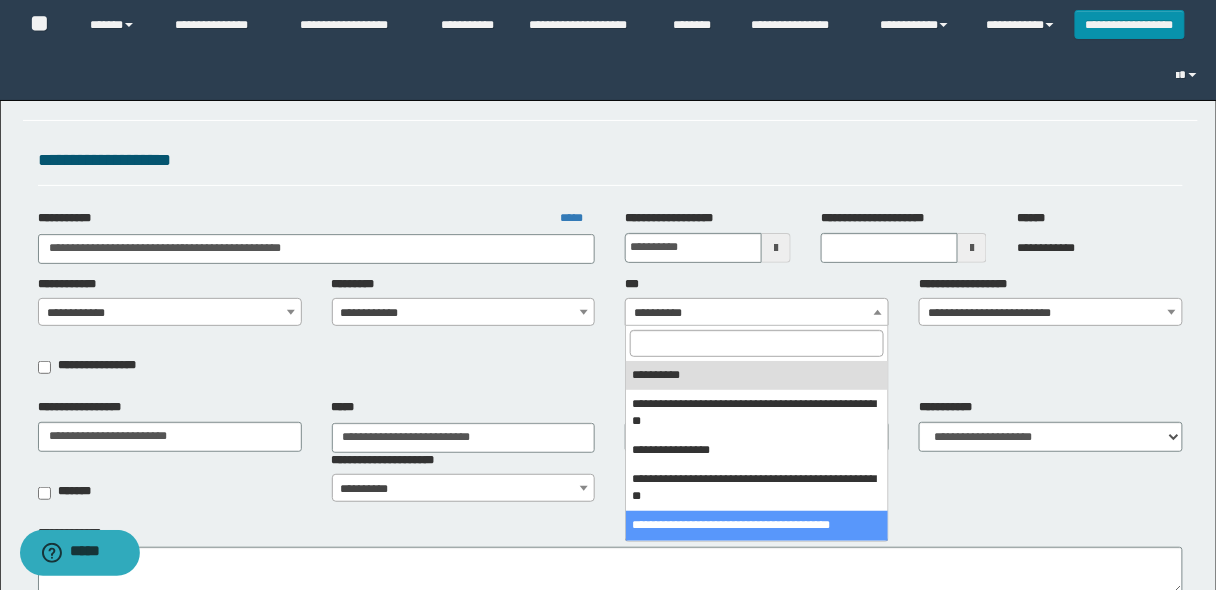 select on "**" 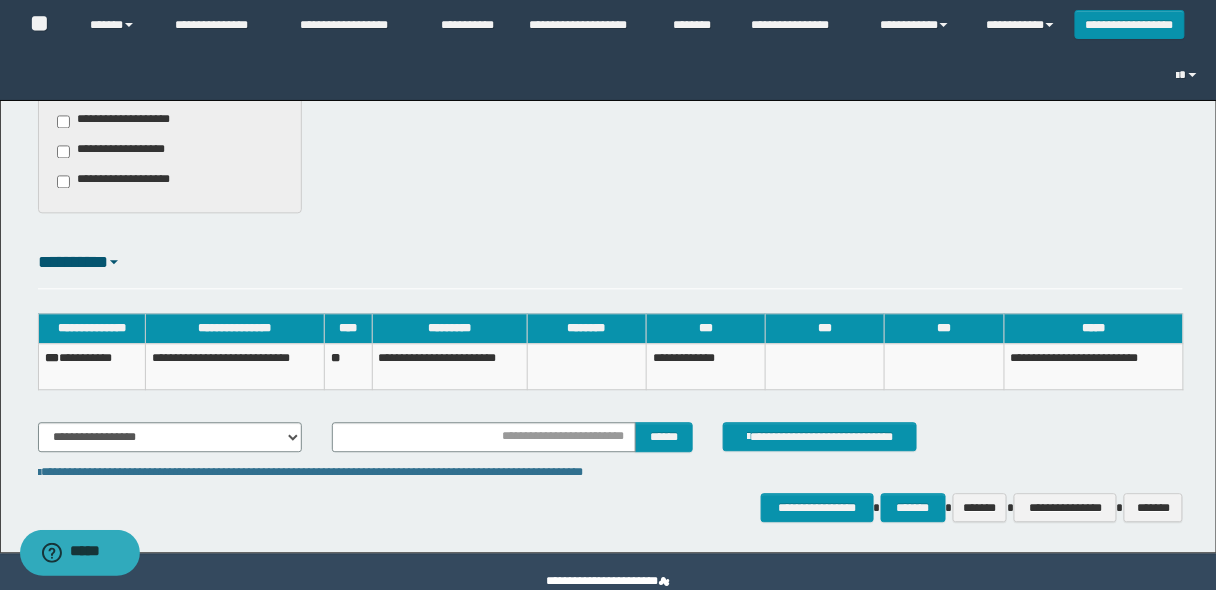 scroll, scrollTop: 1040, scrollLeft: 0, axis: vertical 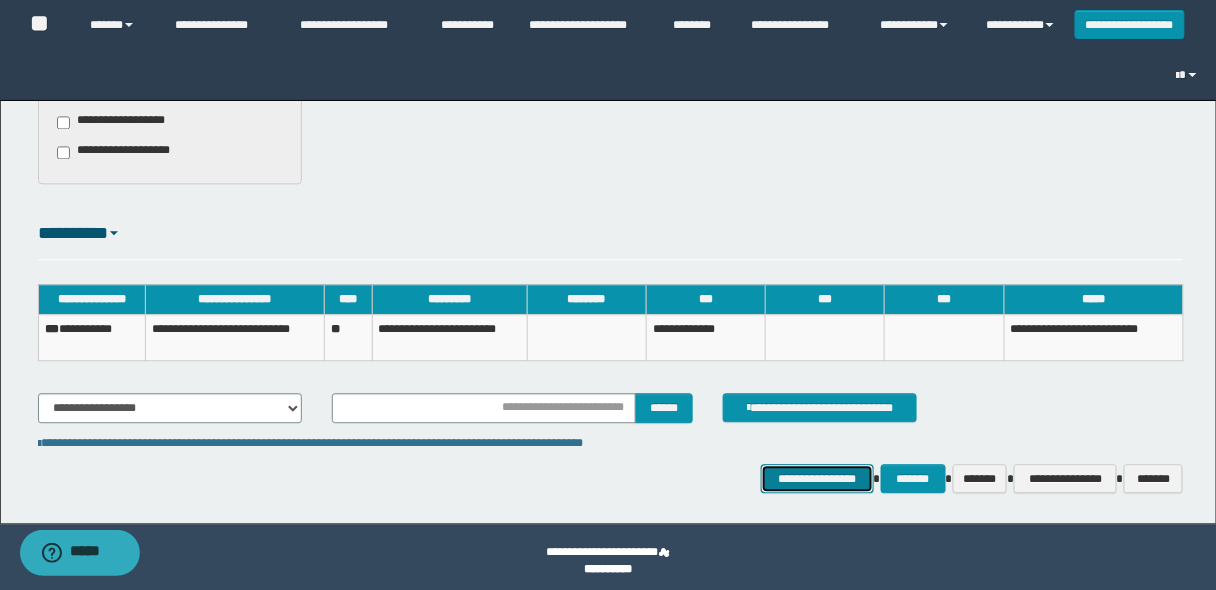 click on "**********" at bounding box center (817, 478) 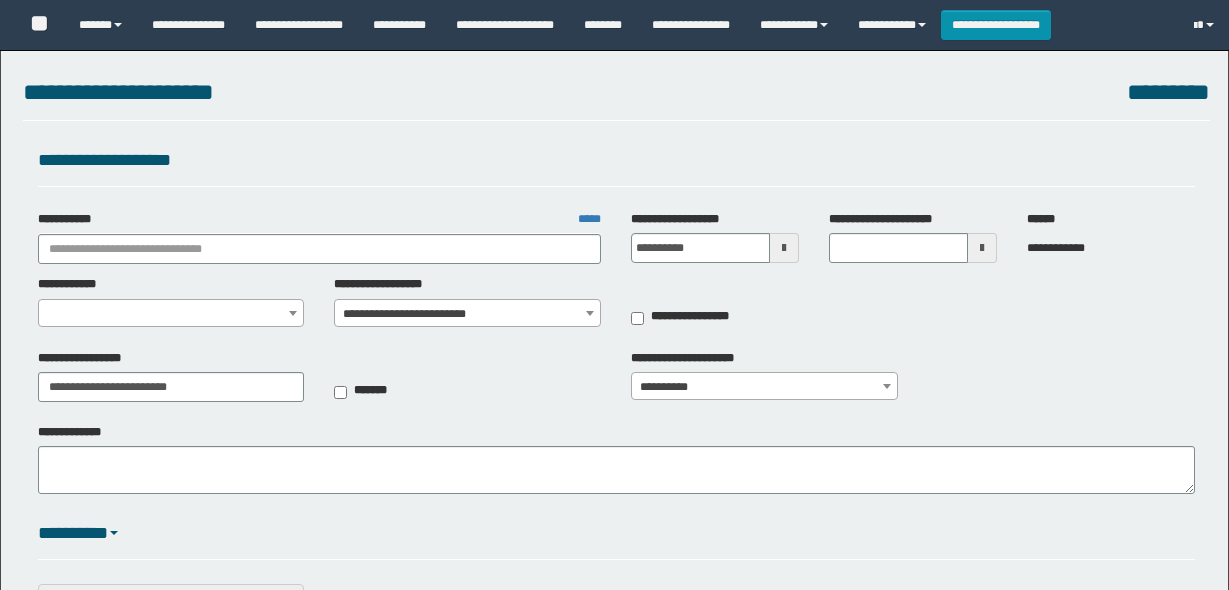select on "****" 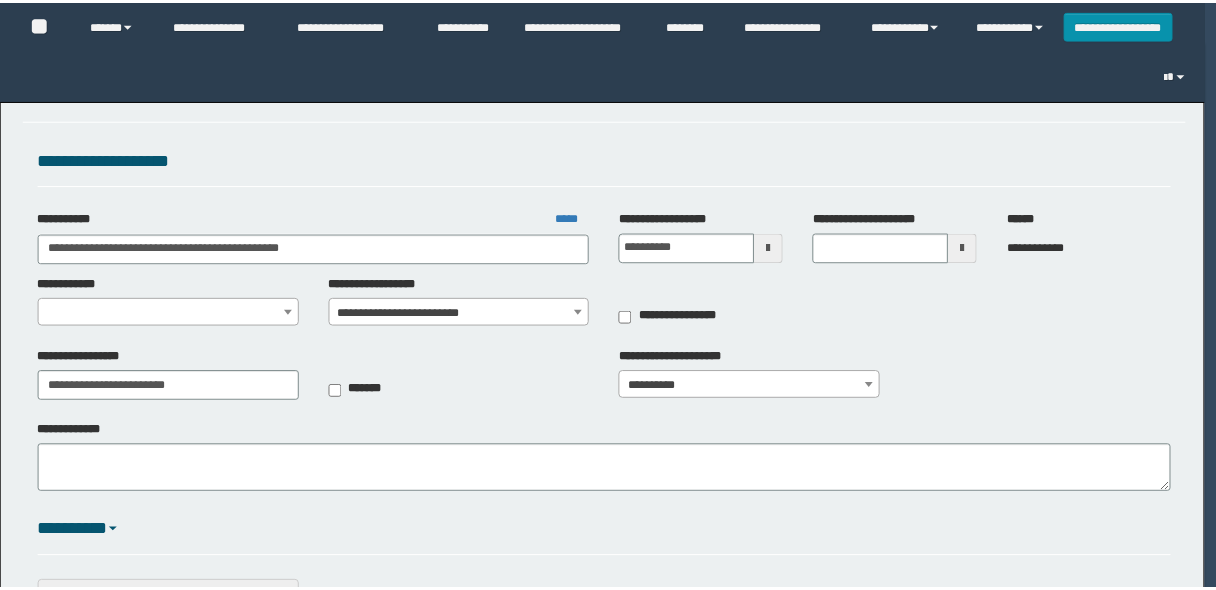 scroll, scrollTop: 0, scrollLeft: 0, axis: both 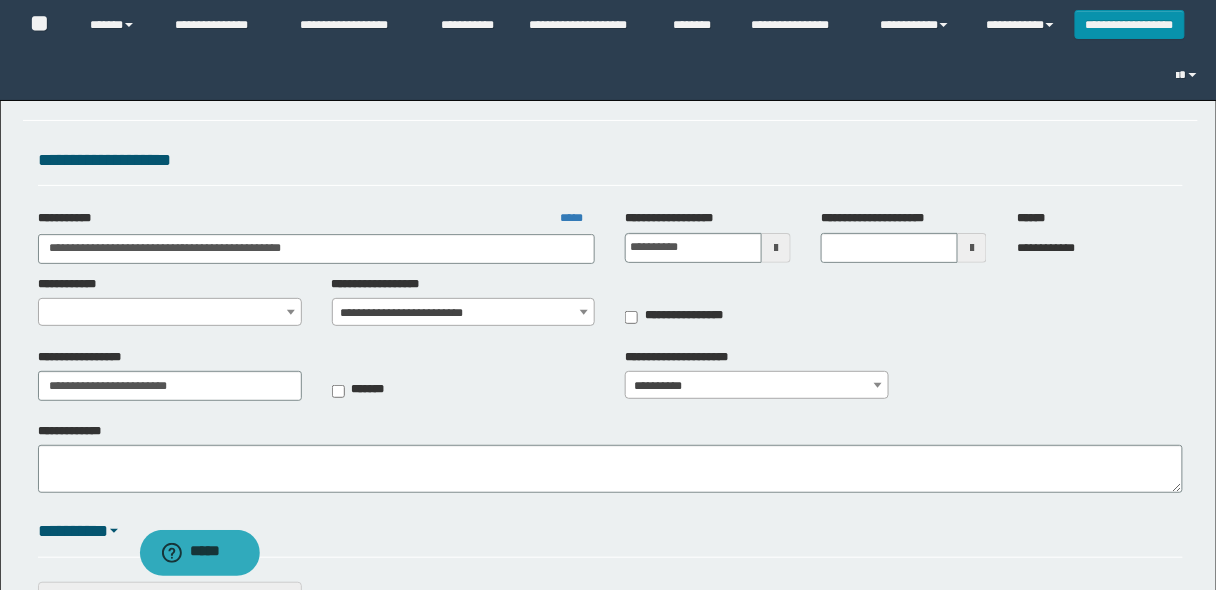 select on "*" 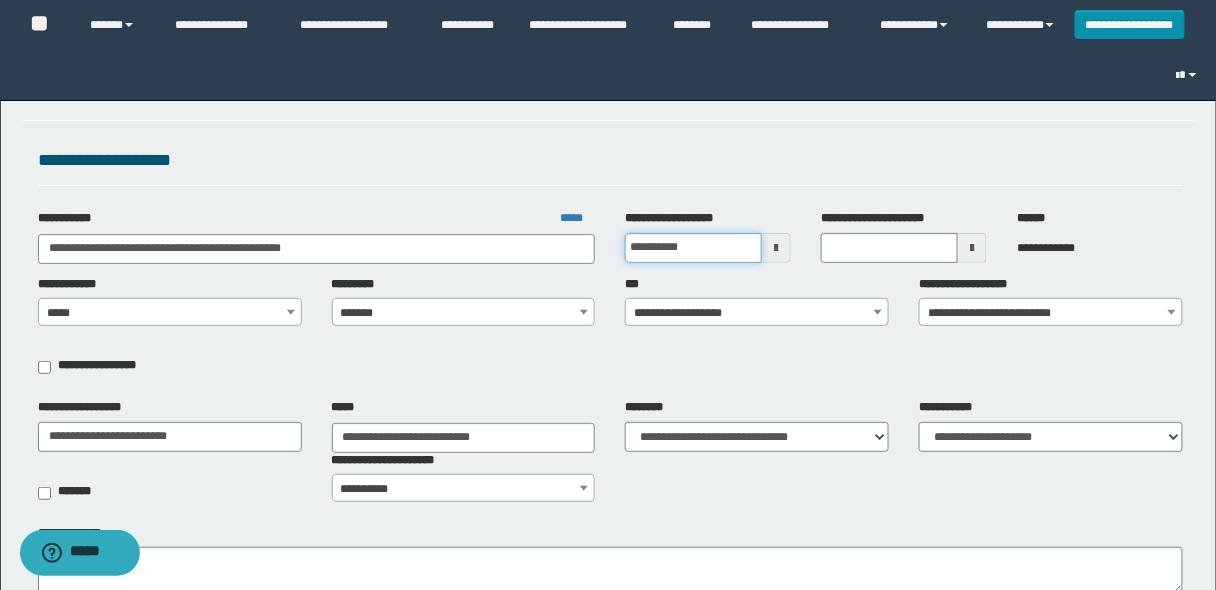 click on "**********" at bounding box center (693, 248) 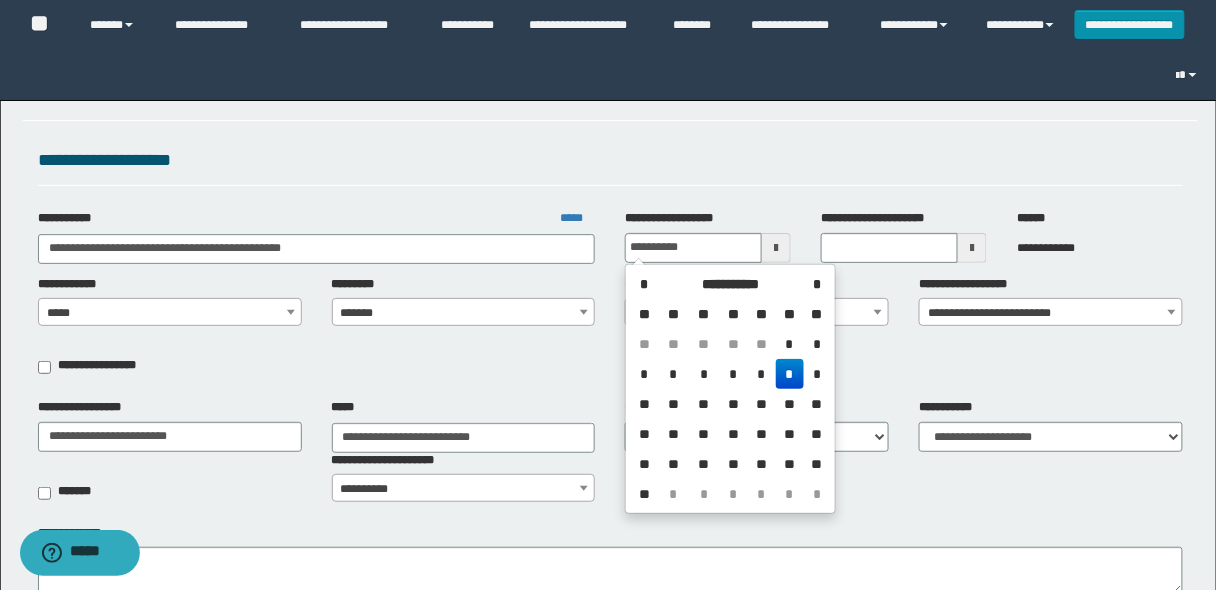 click on "**********" at bounding box center (611, 168) 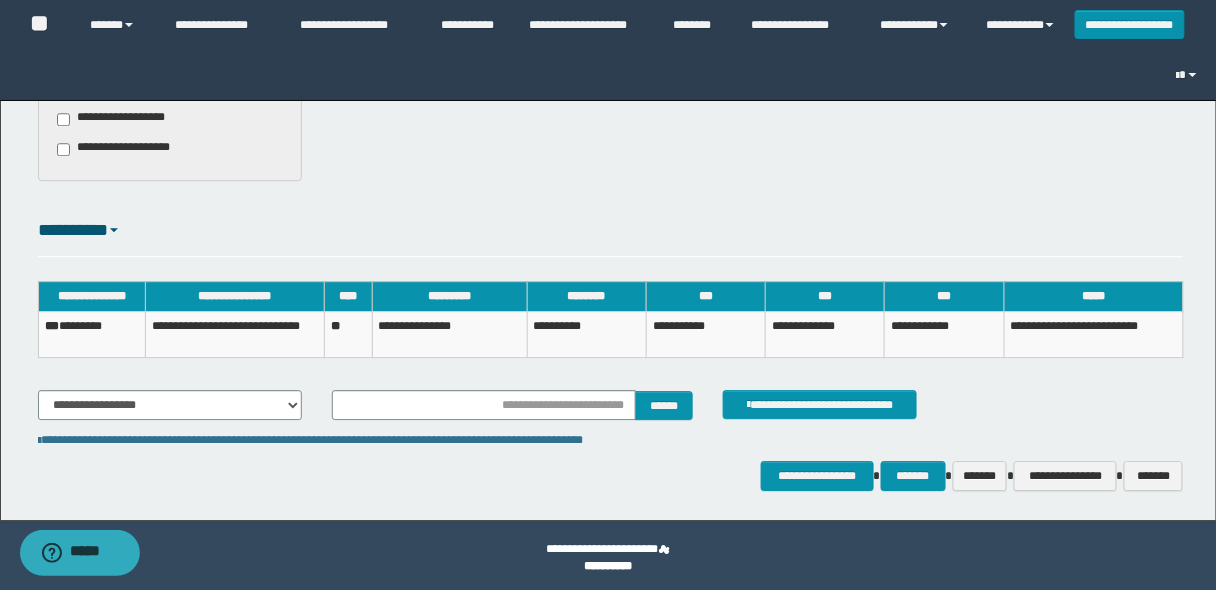 scroll, scrollTop: 1302, scrollLeft: 0, axis: vertical 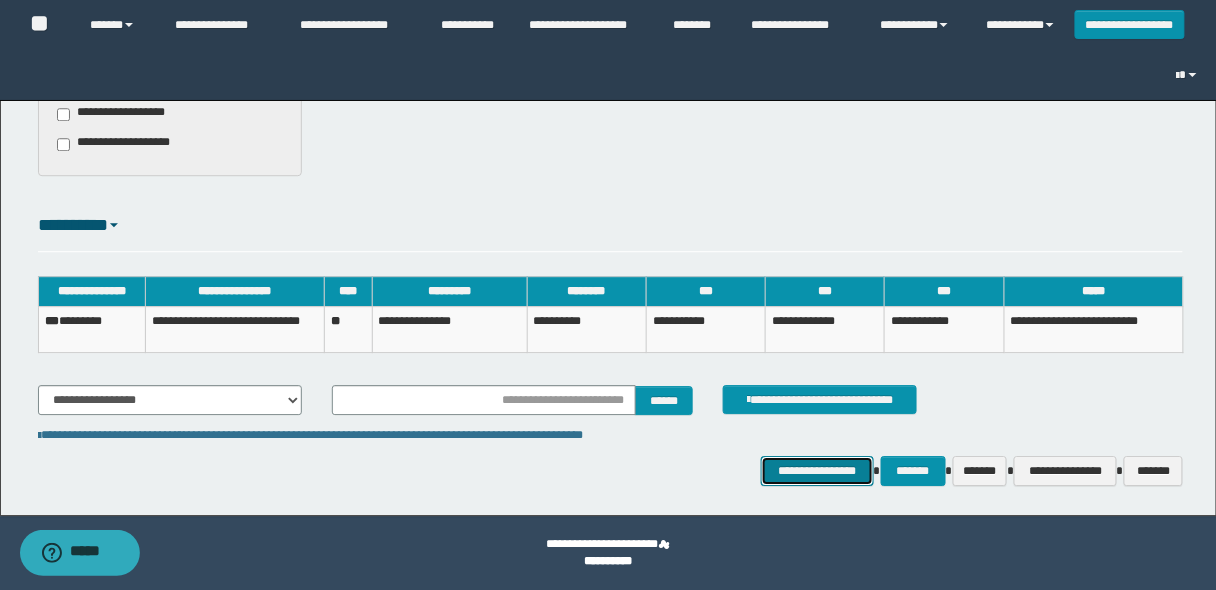click on "**********" at bounding box center (817, 470) 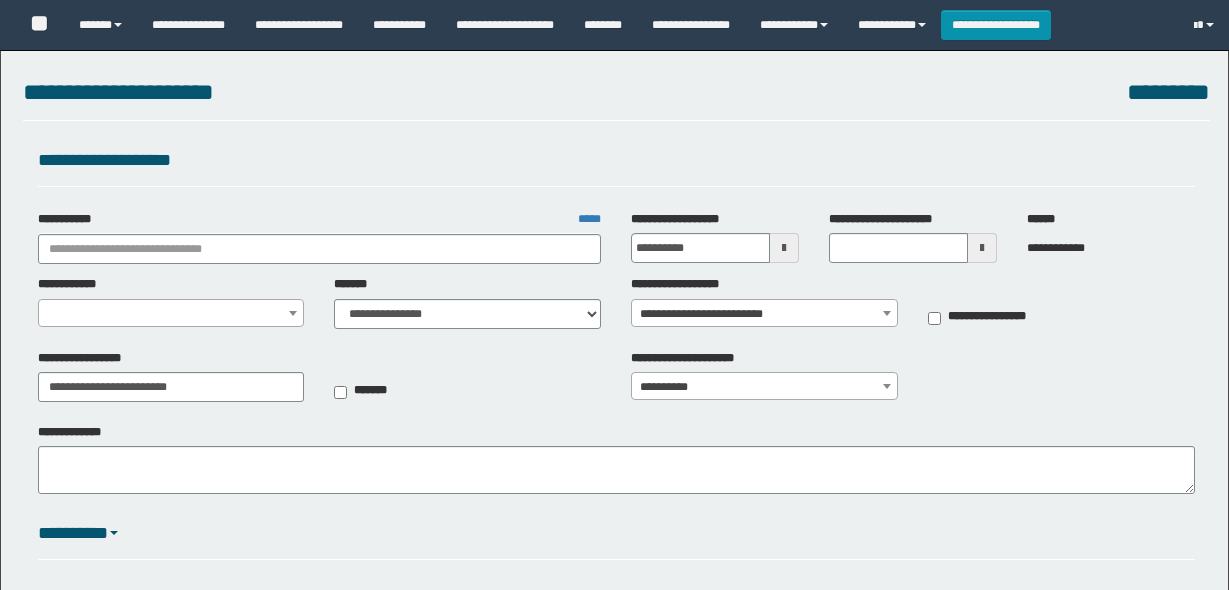 select on "*" 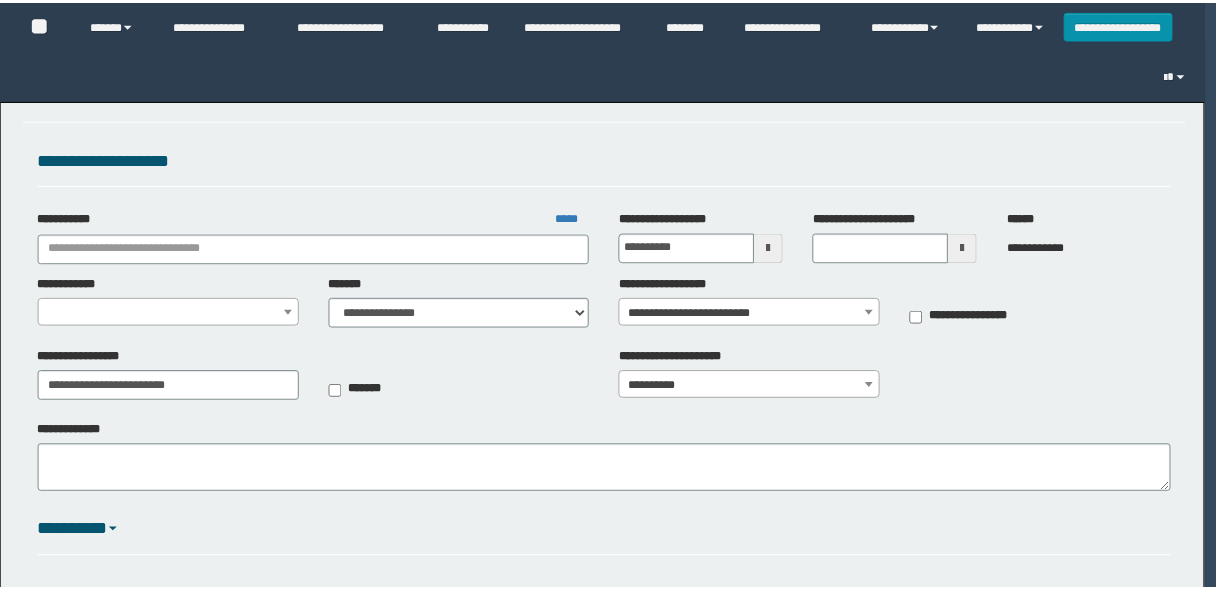 scroll, scrollTop: 0, scrollLeft: 0, axis: both 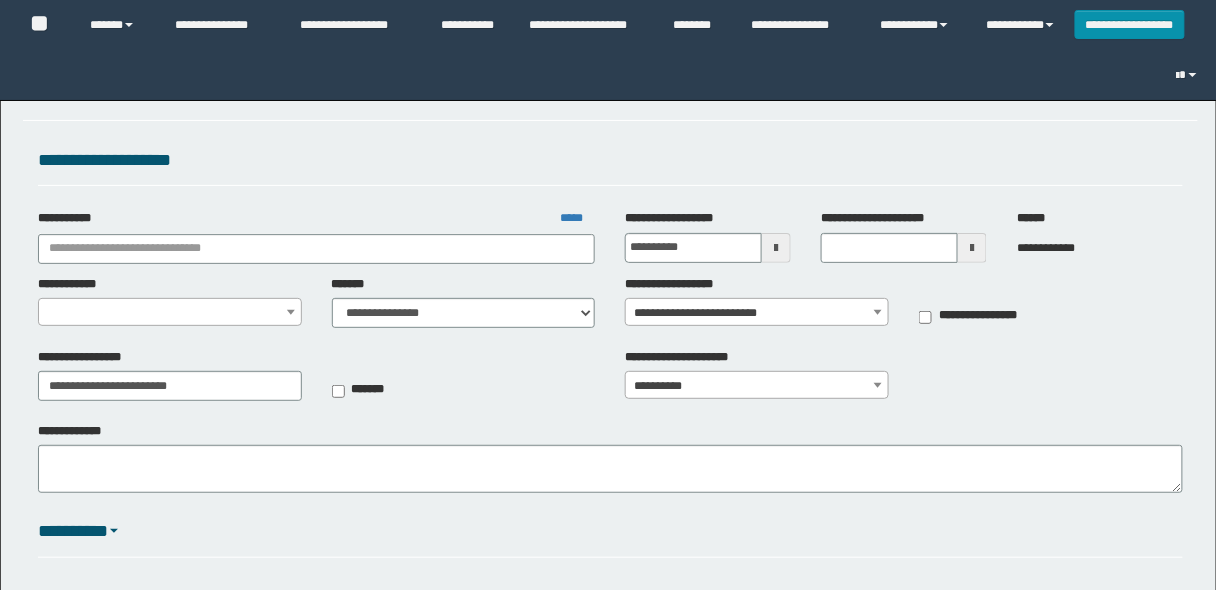 type on "**********" 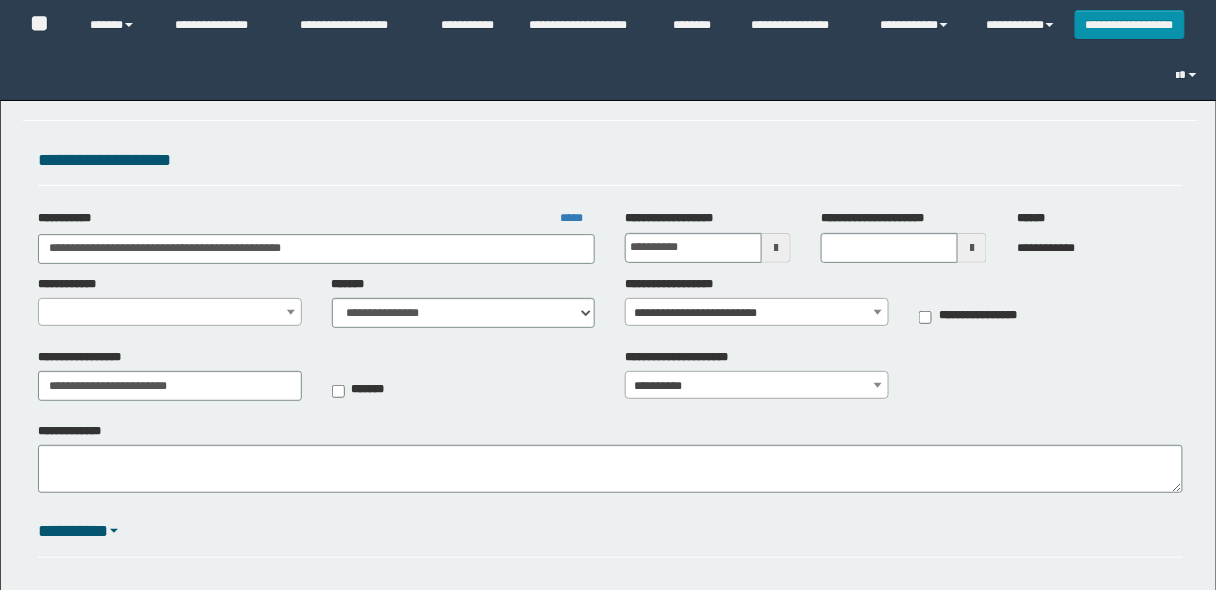select on "**" 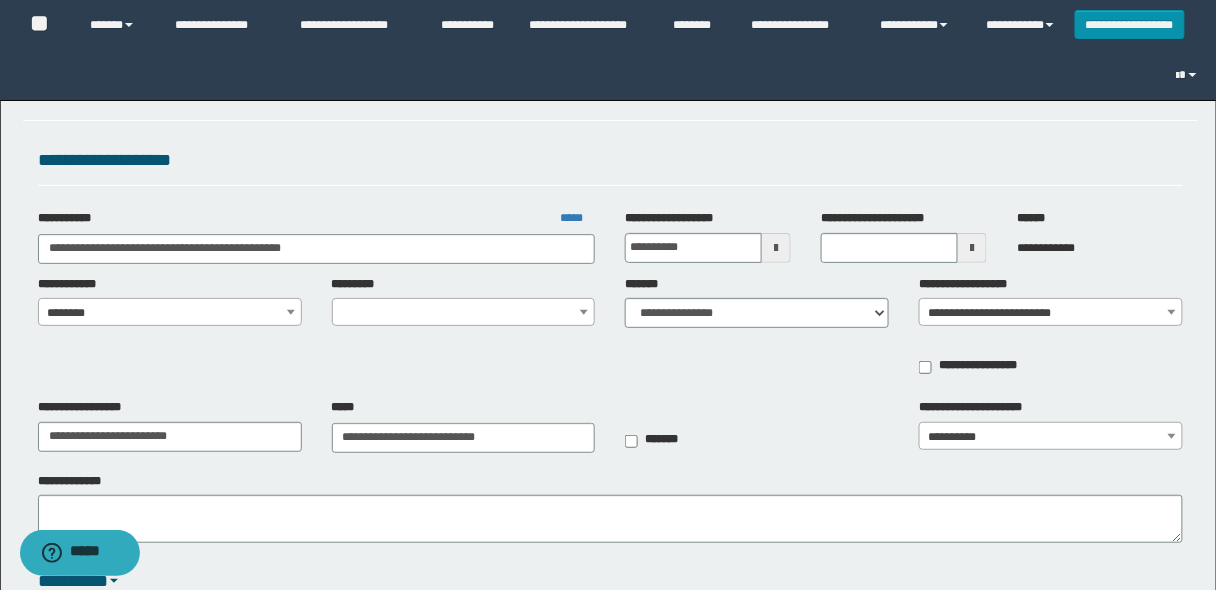 select on "****" 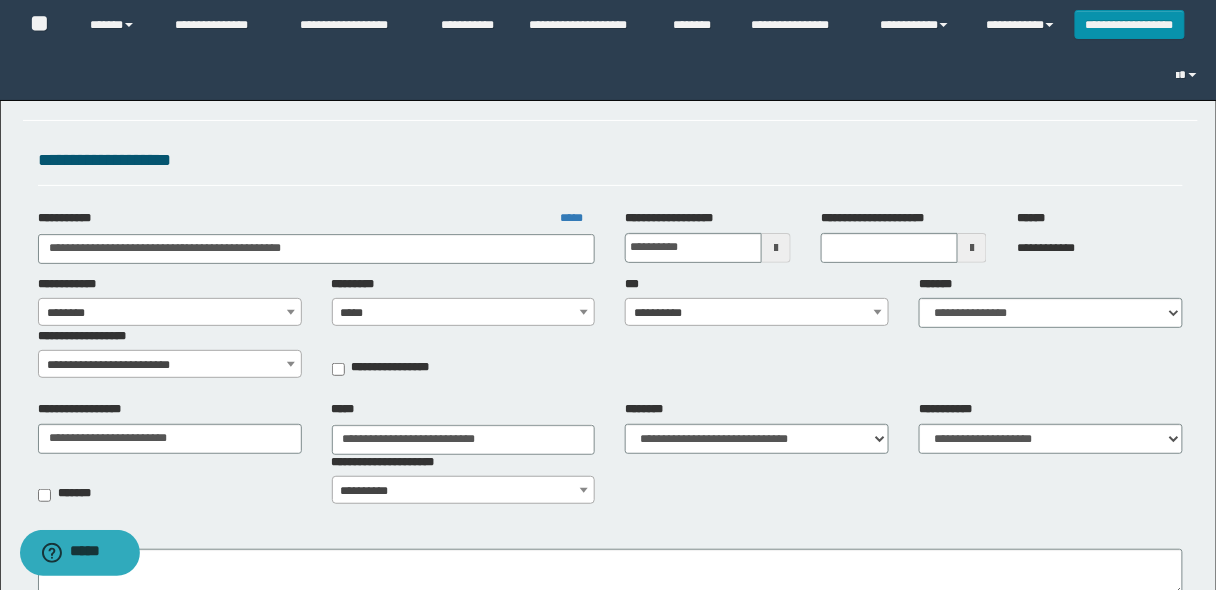 click on "**********" at bounding box center (757, 313) 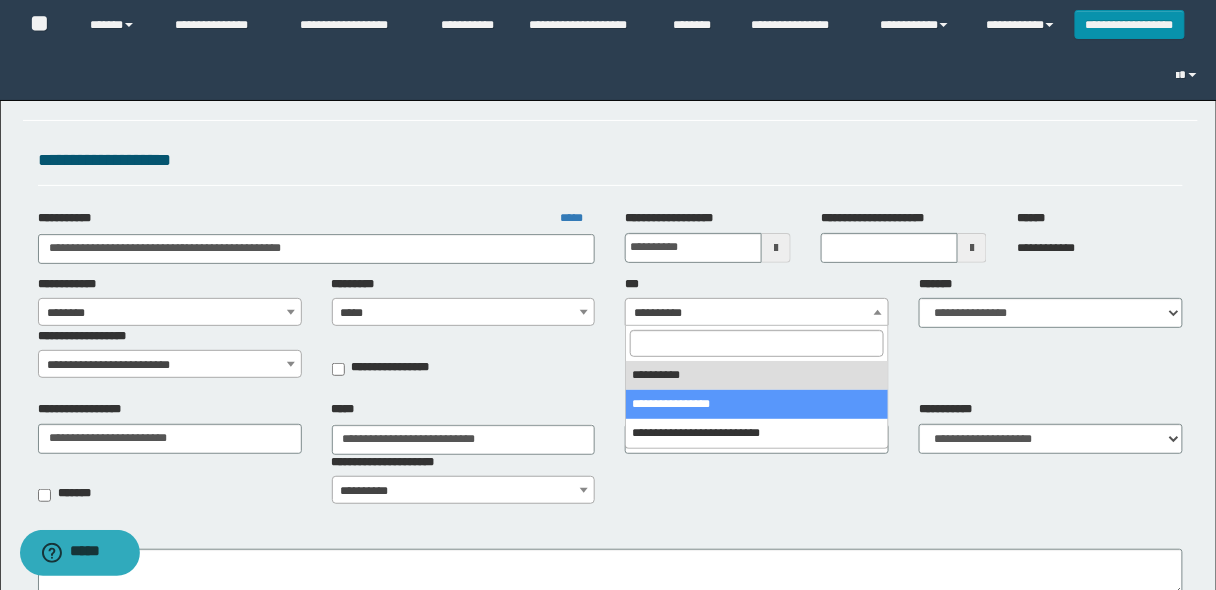 select on "***" 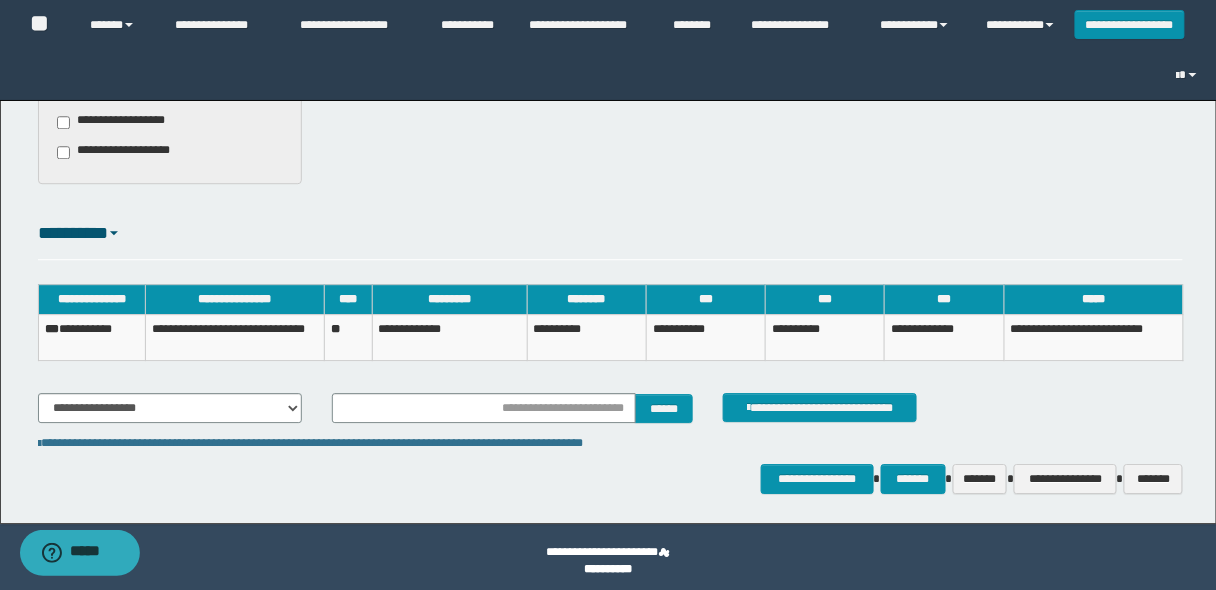 scroll, scrollTop: 1304, scrollLeft: 0, axis: vertical 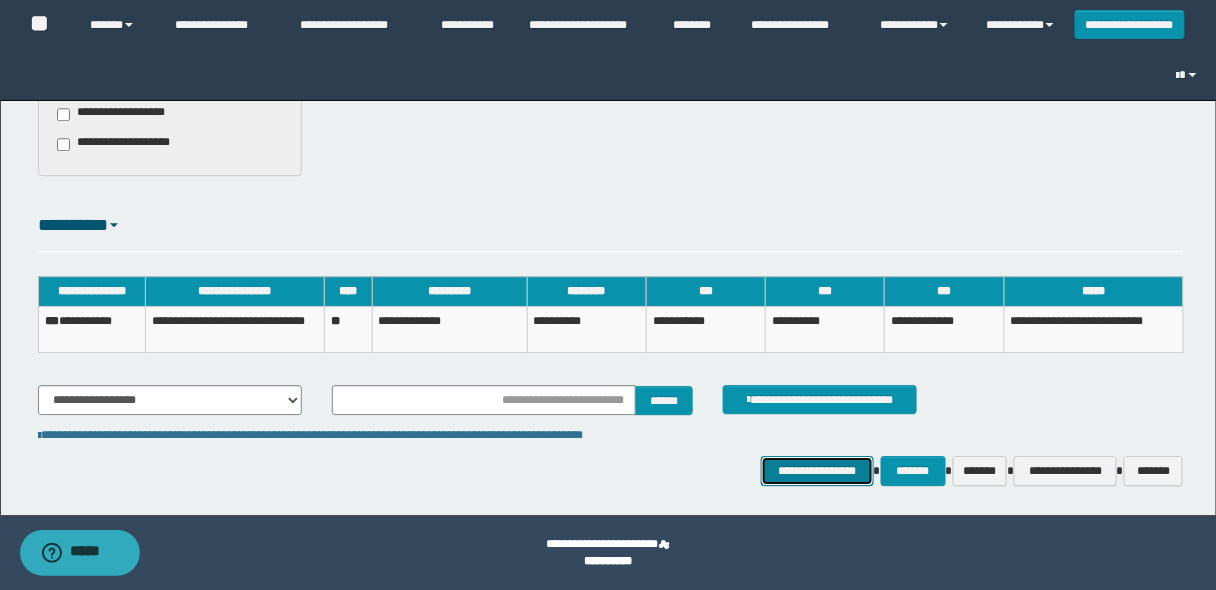 click on "**********" at bounding box center [817, 470] 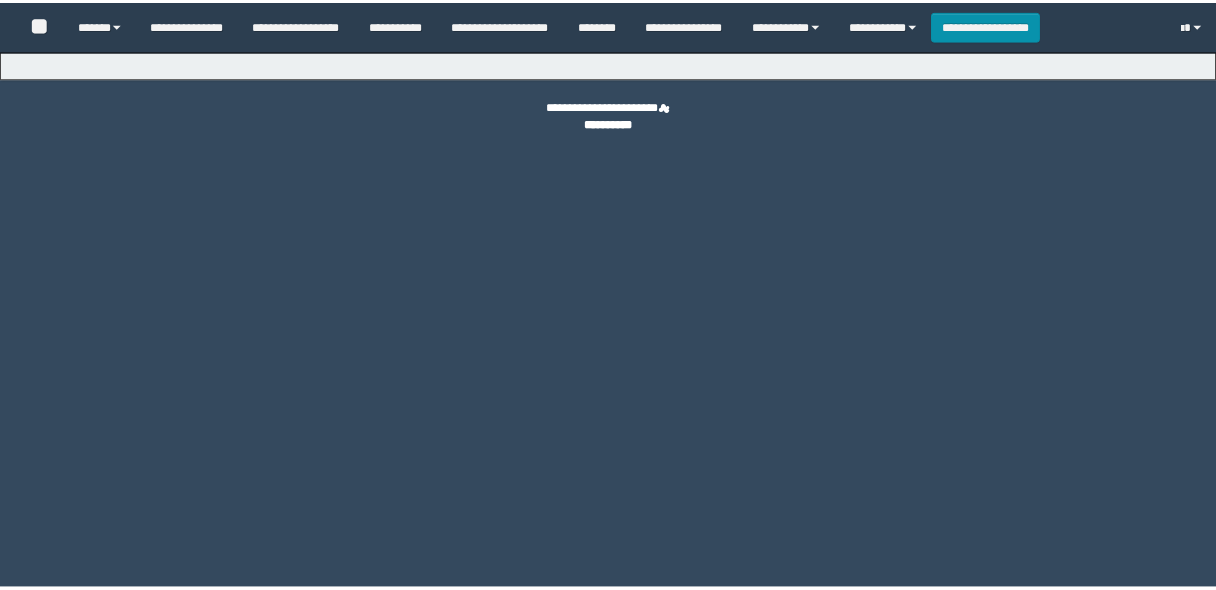 scroll, scrollTop: 0, scrollLeft: 0, axis: both 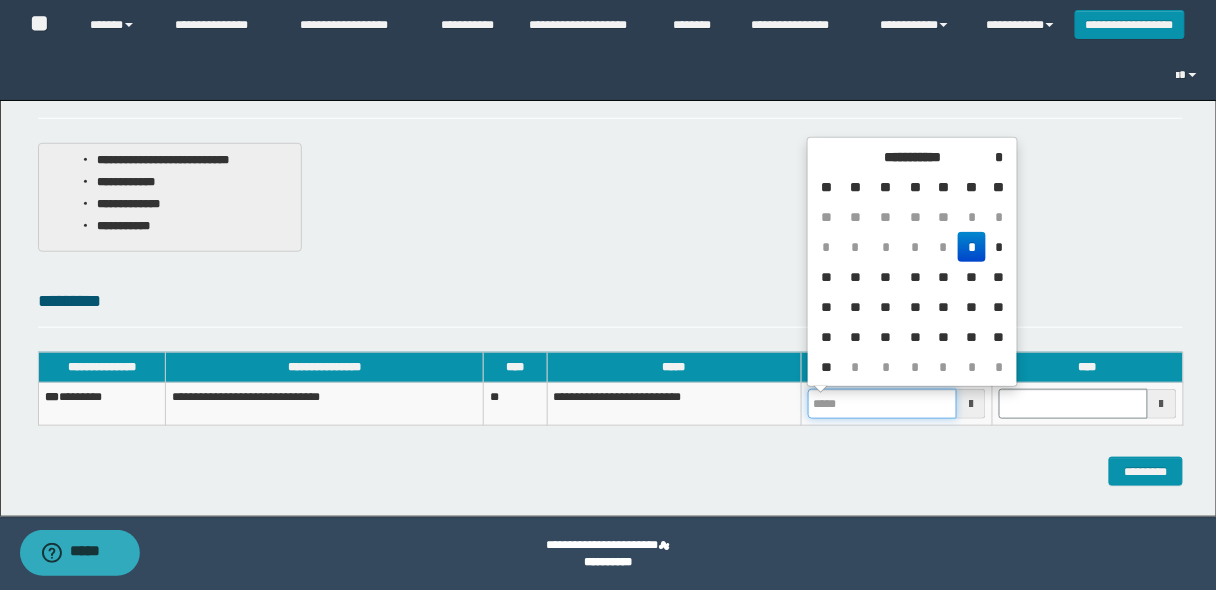 click at bounding box center [882, 404] 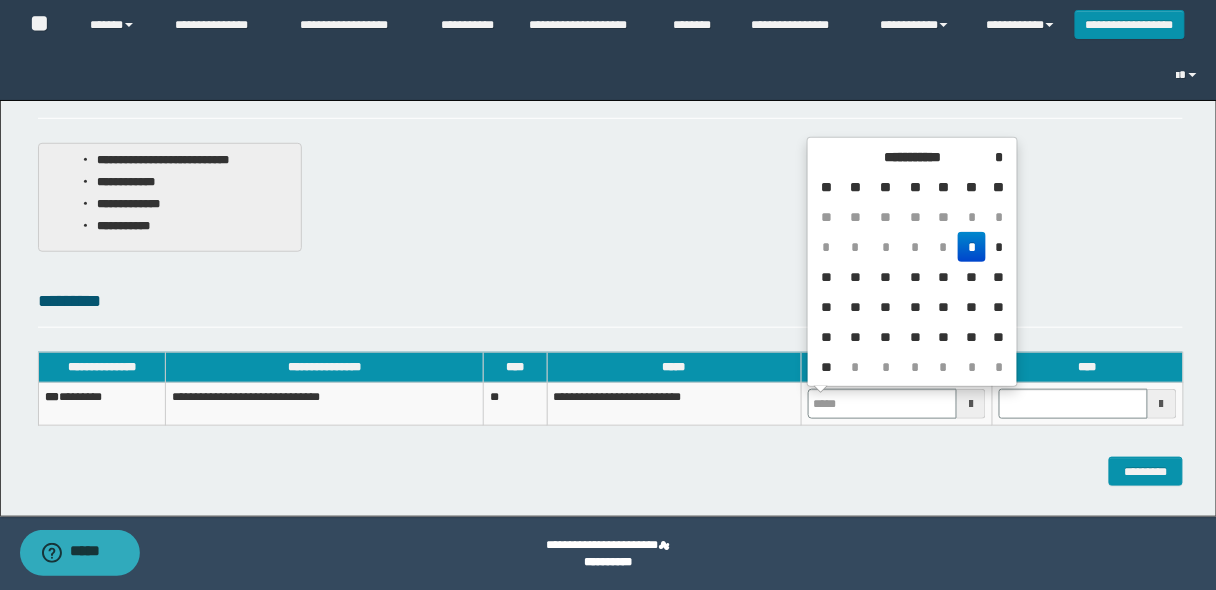 click on "*" at bounding box center (972, 247) 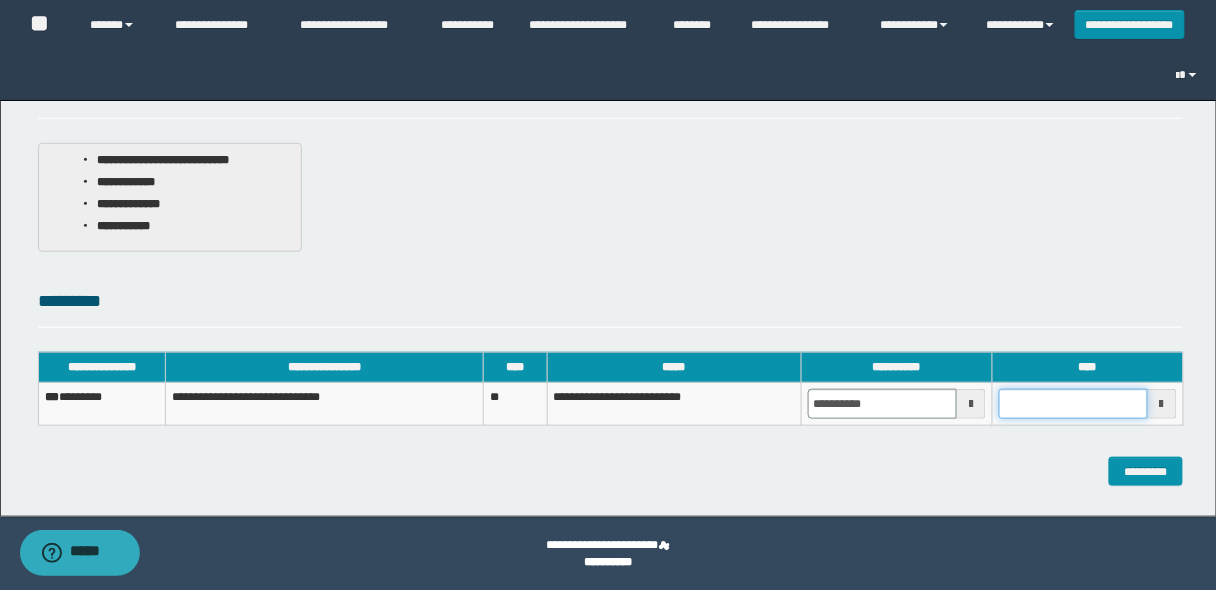 click at bounding box center (1073, 404) 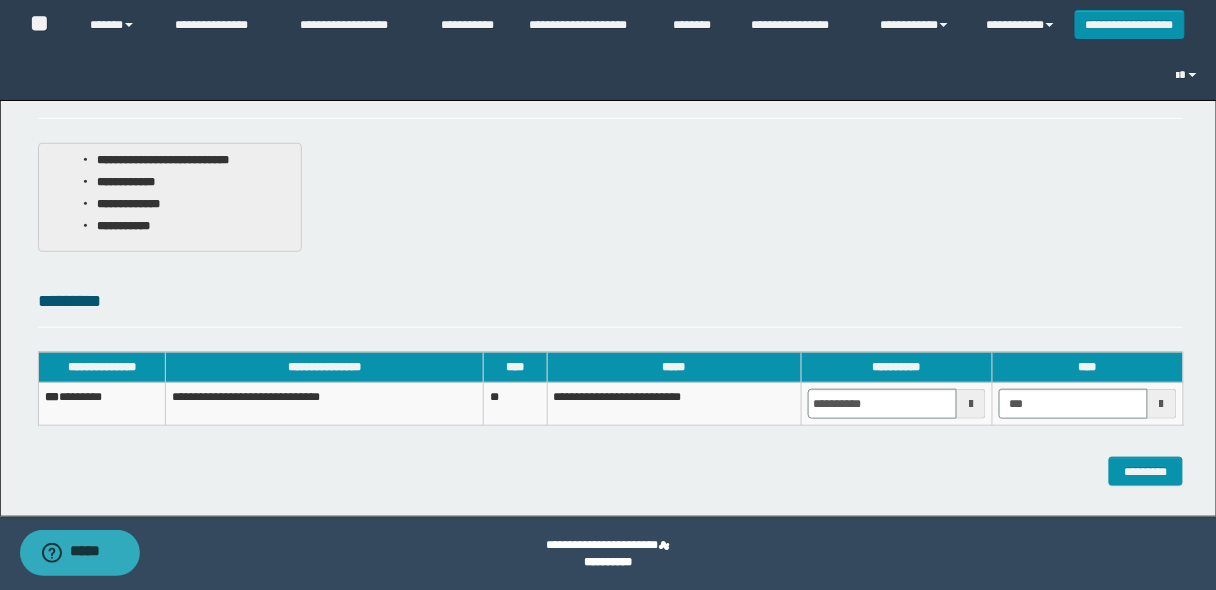 type on "*******" 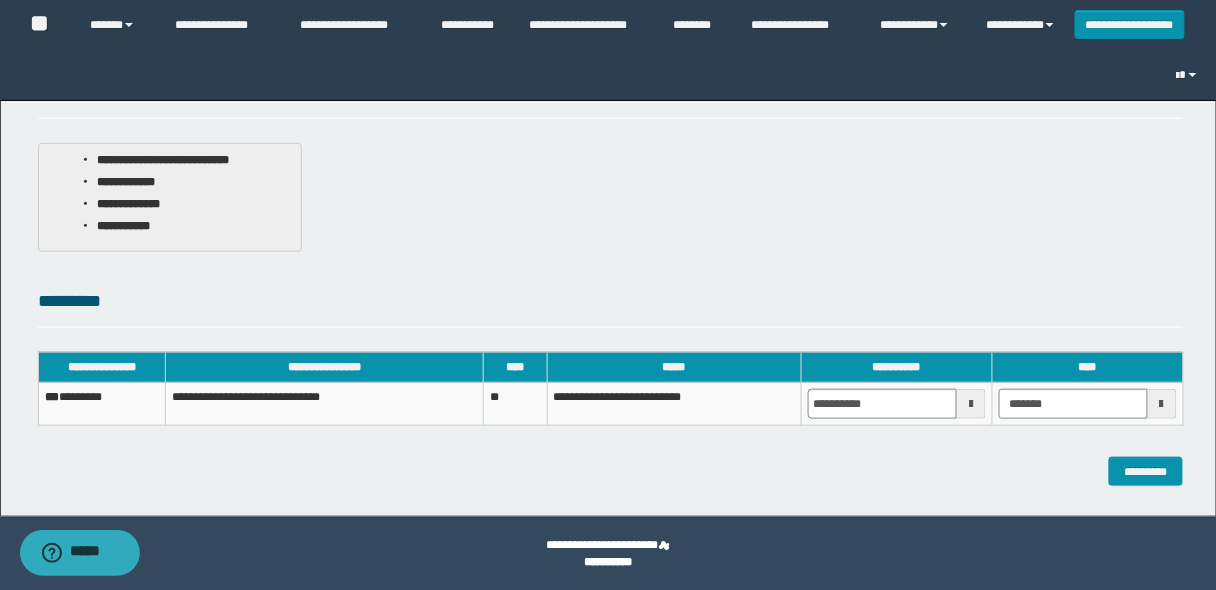 click on "*********" at bounding box center (611, 471) 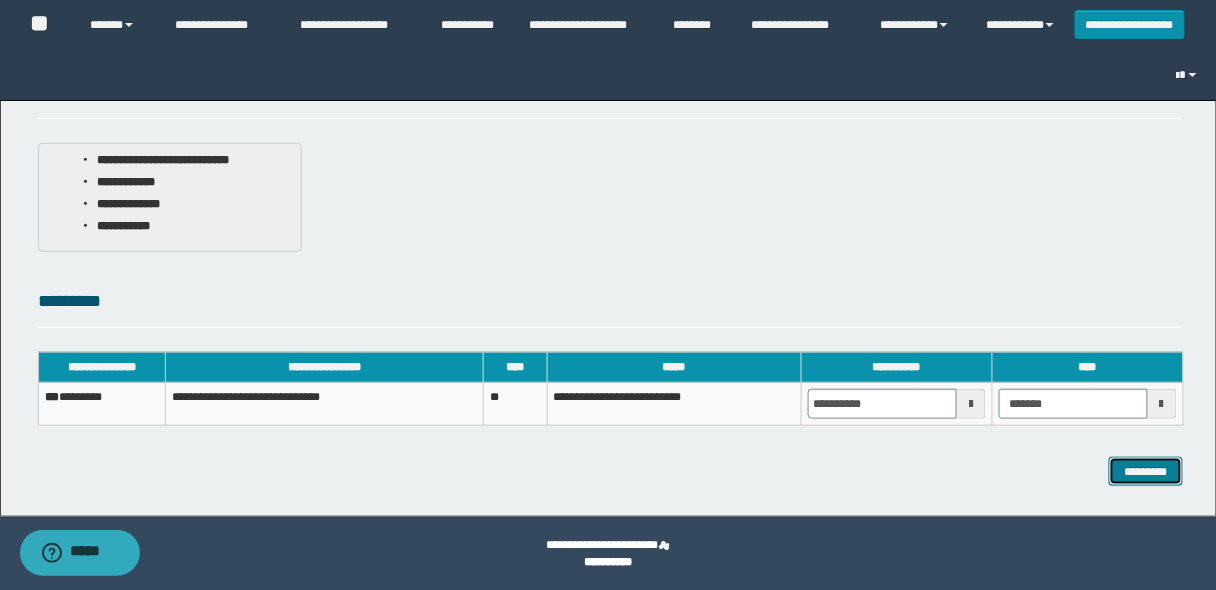 click on "*********" at bounding box center (1146, 471) 